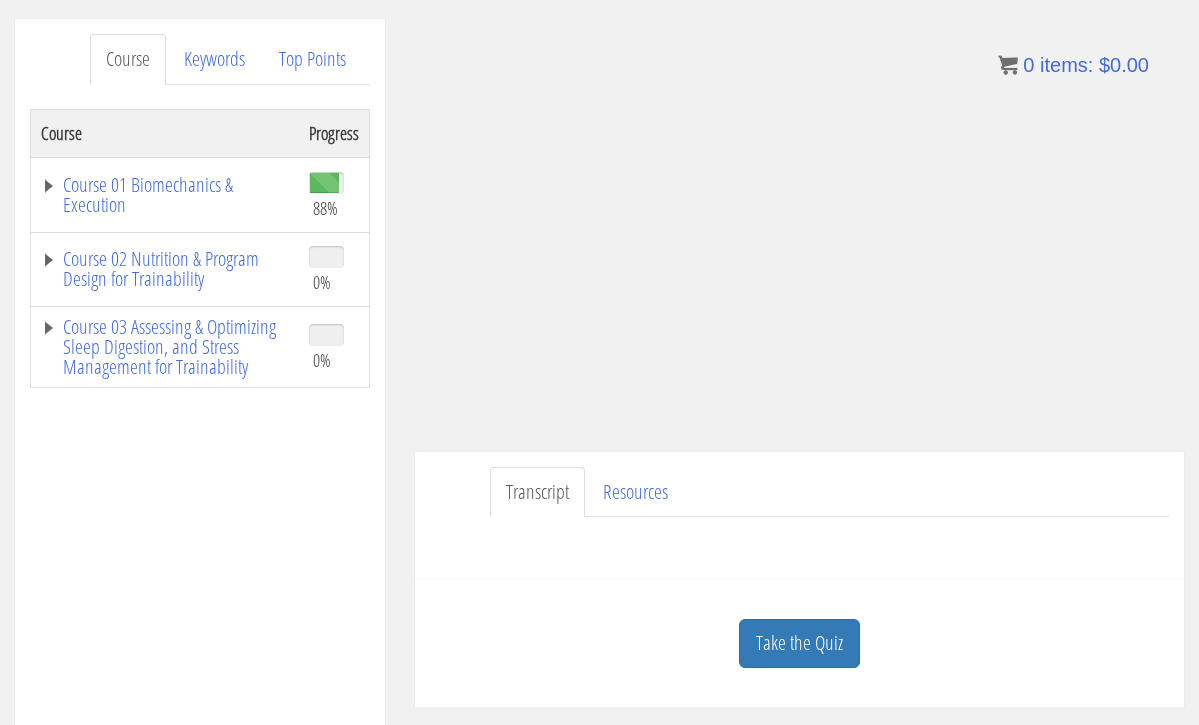 scroll, scrollTop: 258, scrollLeft: 0, axis: vertical 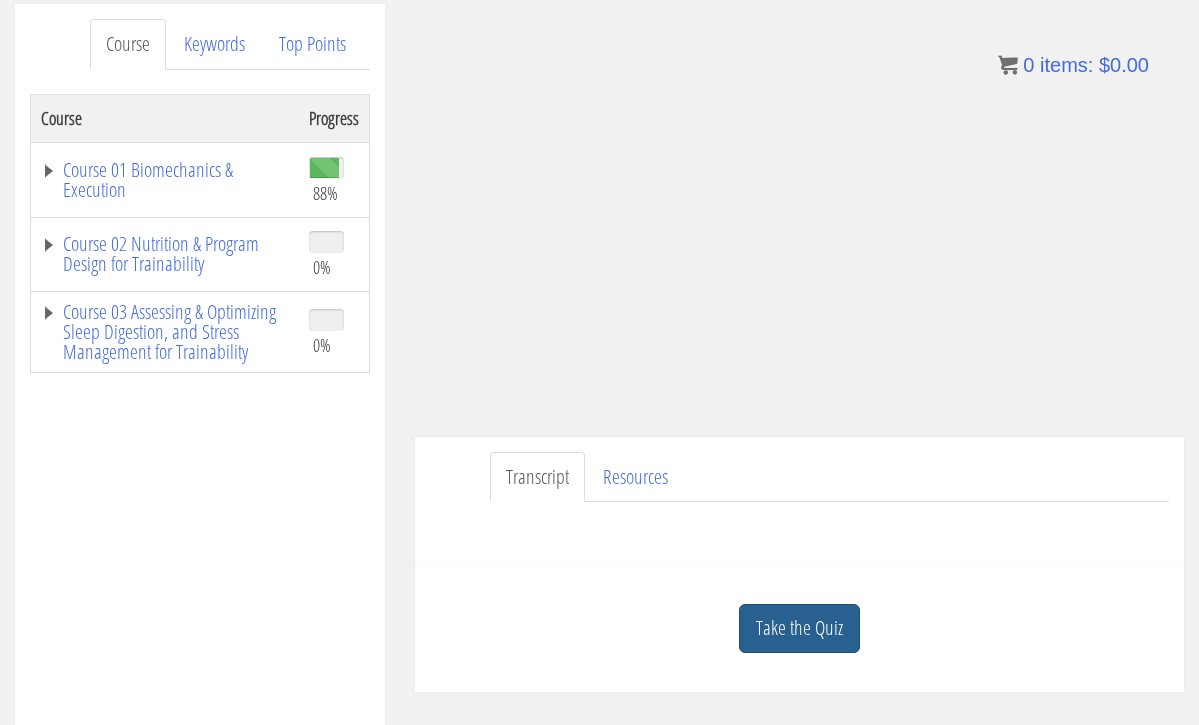 click on "Take the Quiz" at bounding box center (799, 628) 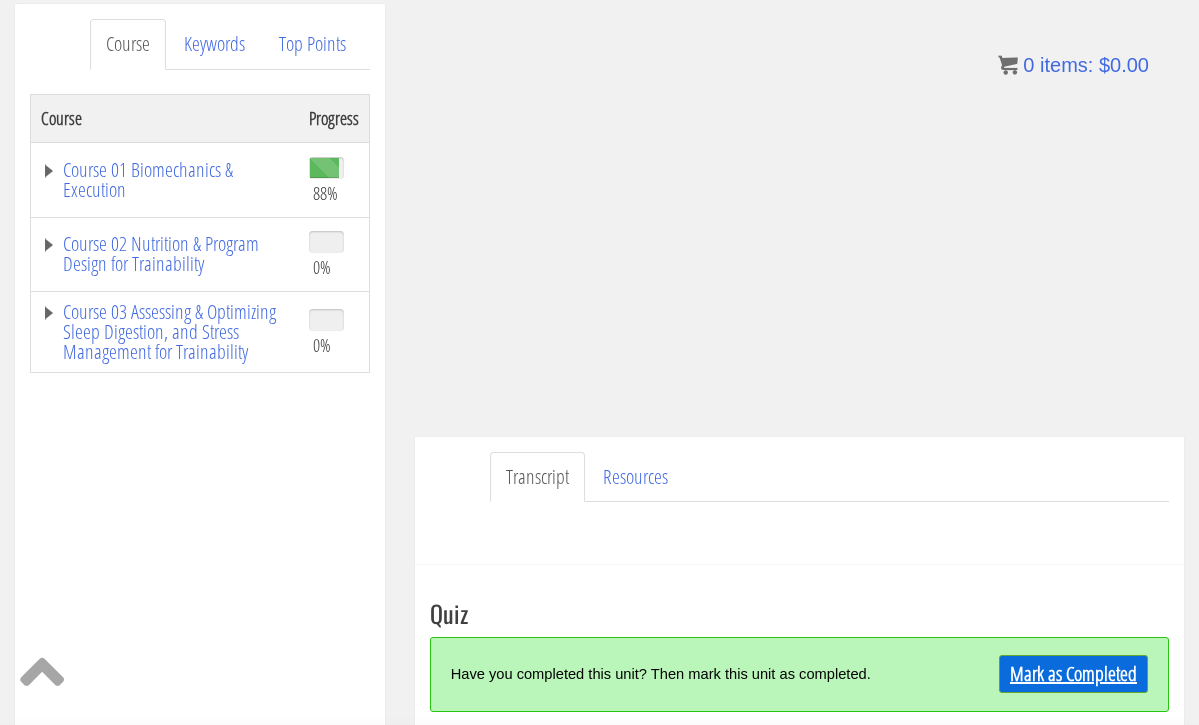 click on "Mark as Completed" at bounding box center (1073, 674) 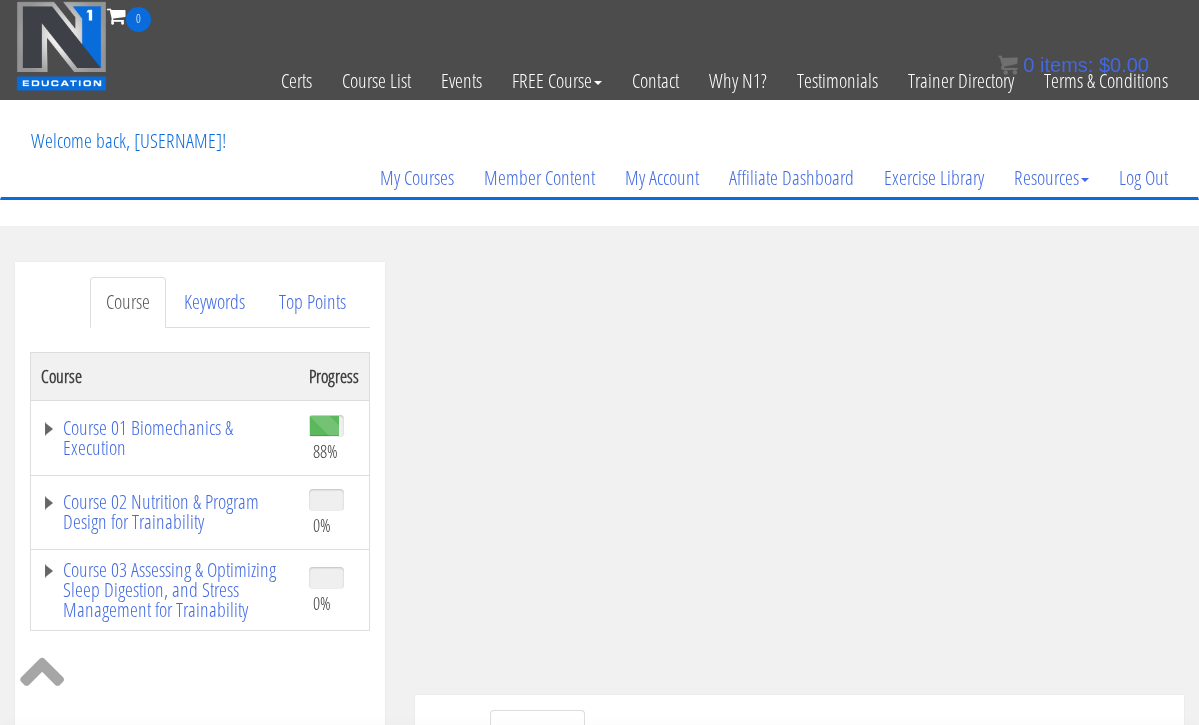 scroll, scrollTop: 0, scrollLeft: 0, axis: both 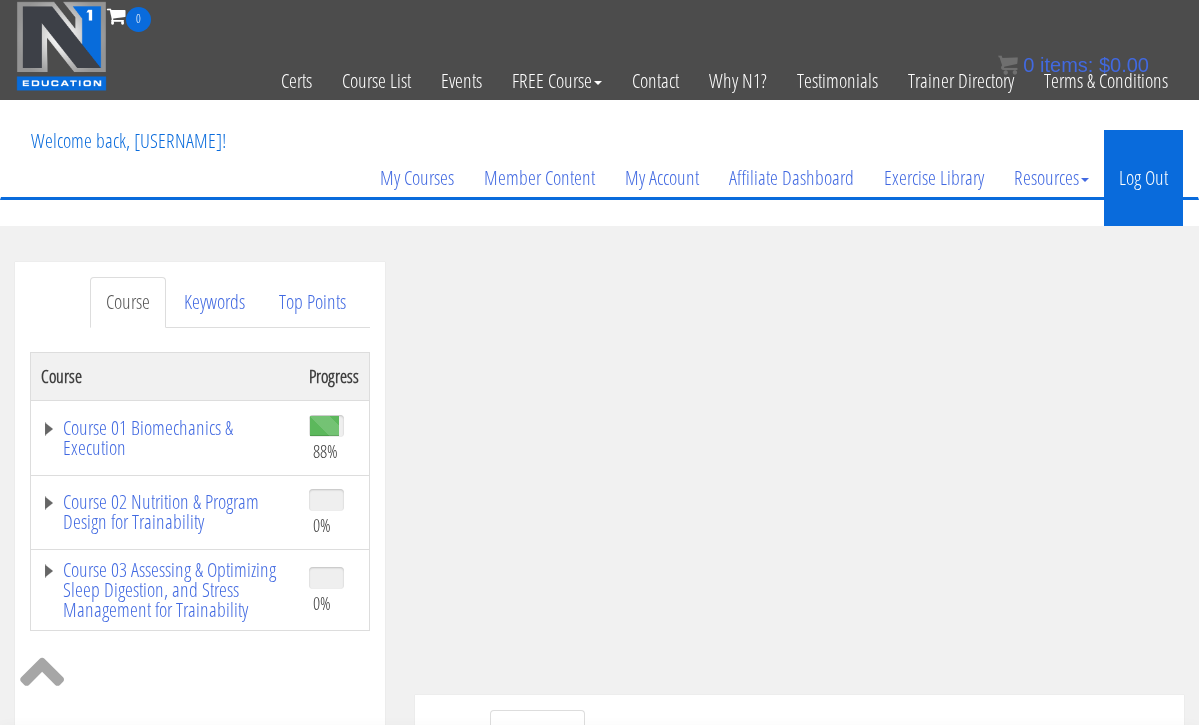 click on "Log Out" at bounding box center [1143, 178] 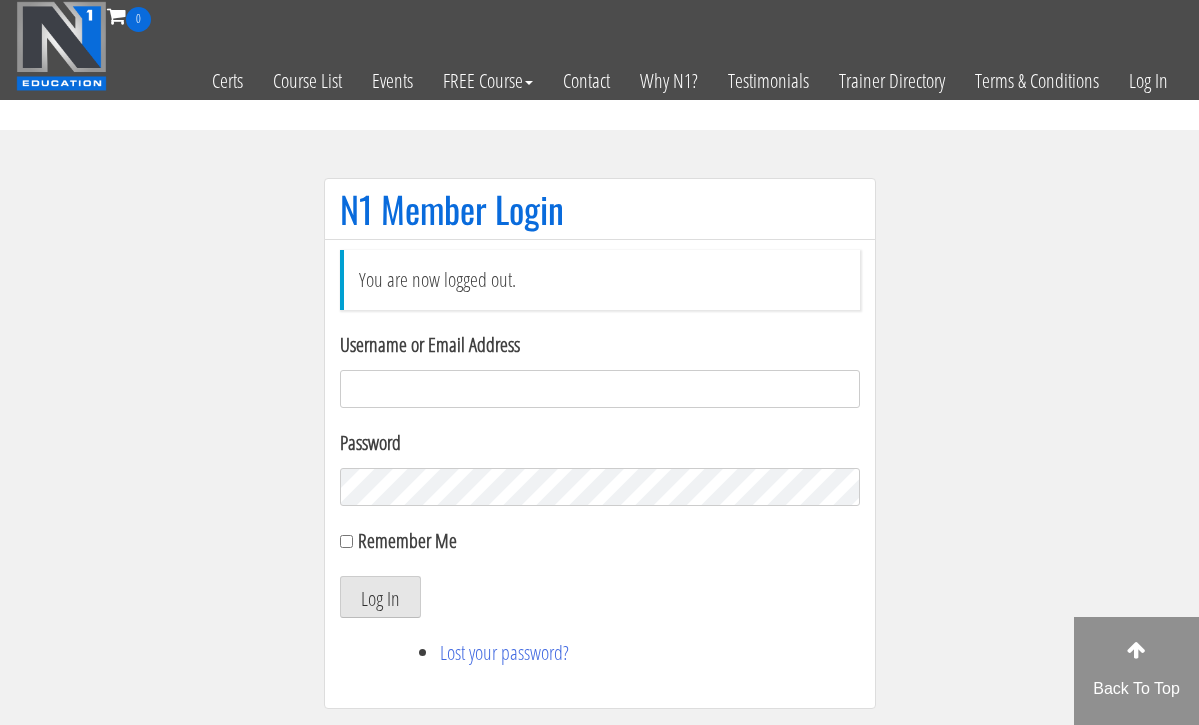 scroll, scrollTop: 0, scrollLeft: 0, axis: both 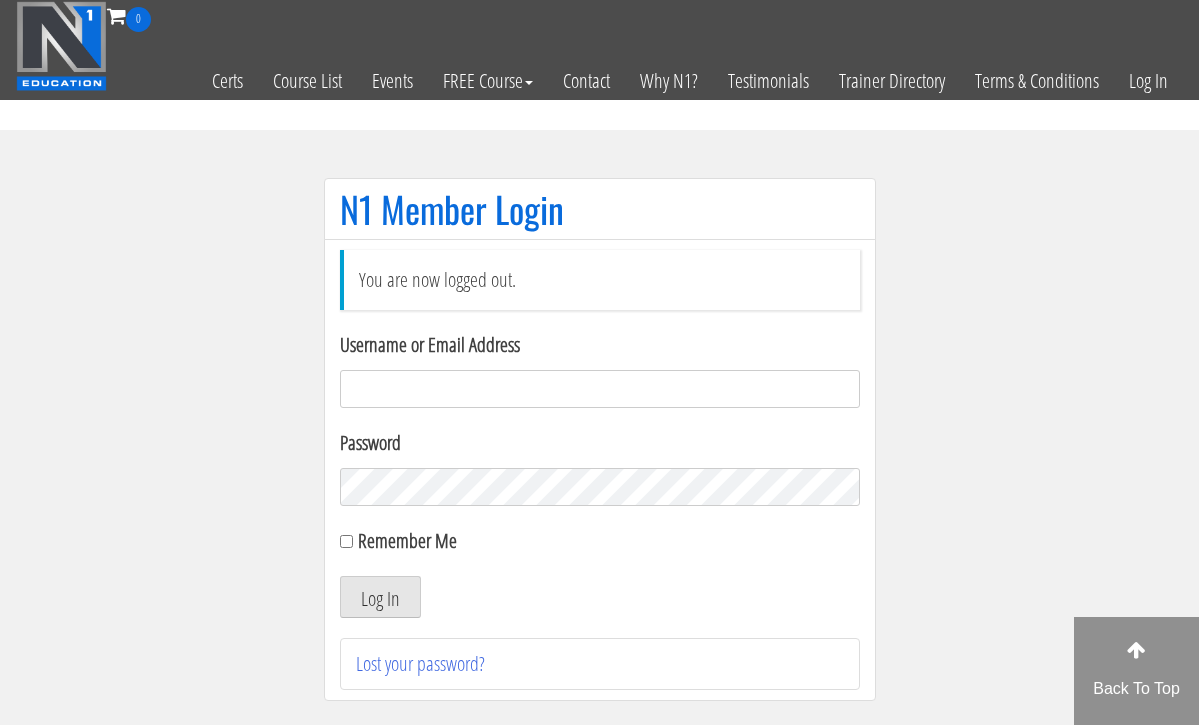 type on "hillary432@hotmail.com" 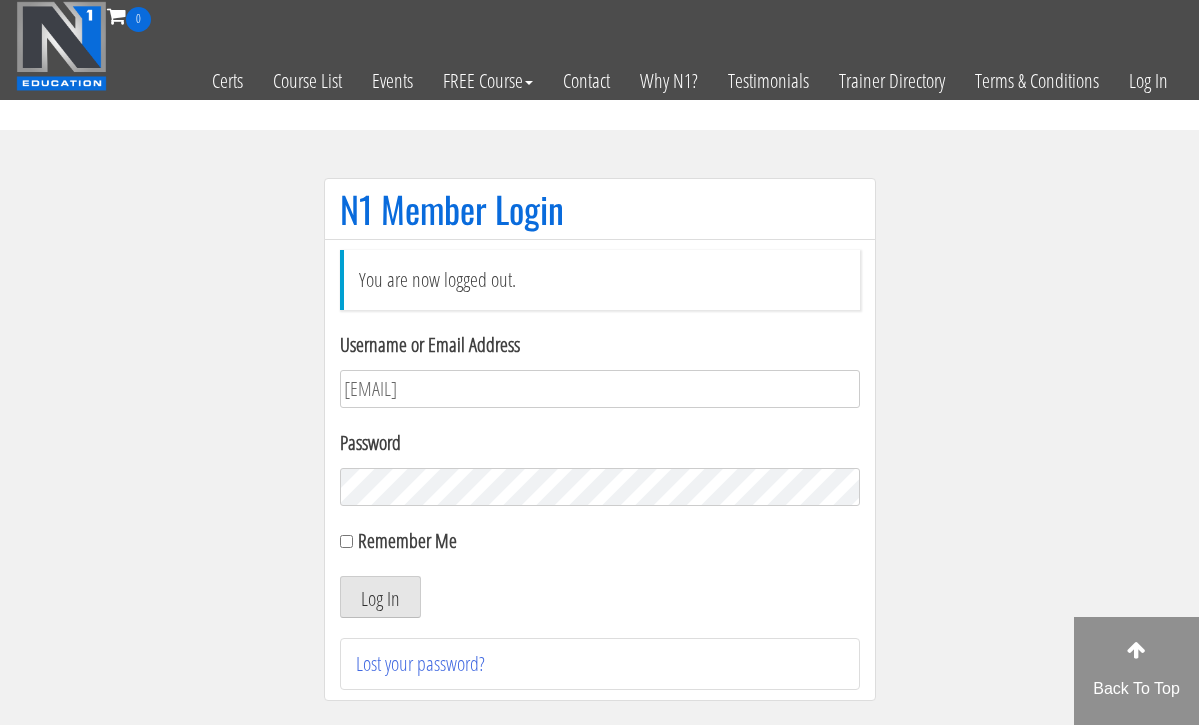 click on "Log In" at bounding box center [380, 597] 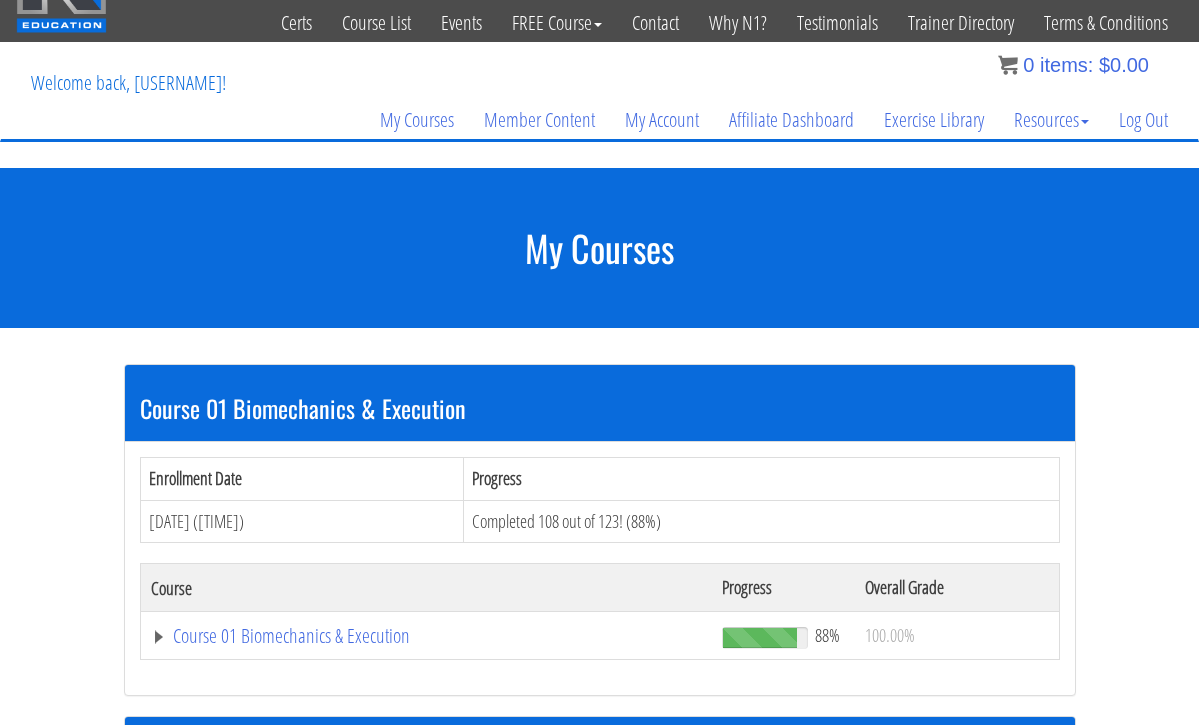 scroll, scrollTop: 66, scrollLeft: 0, axis: vertical 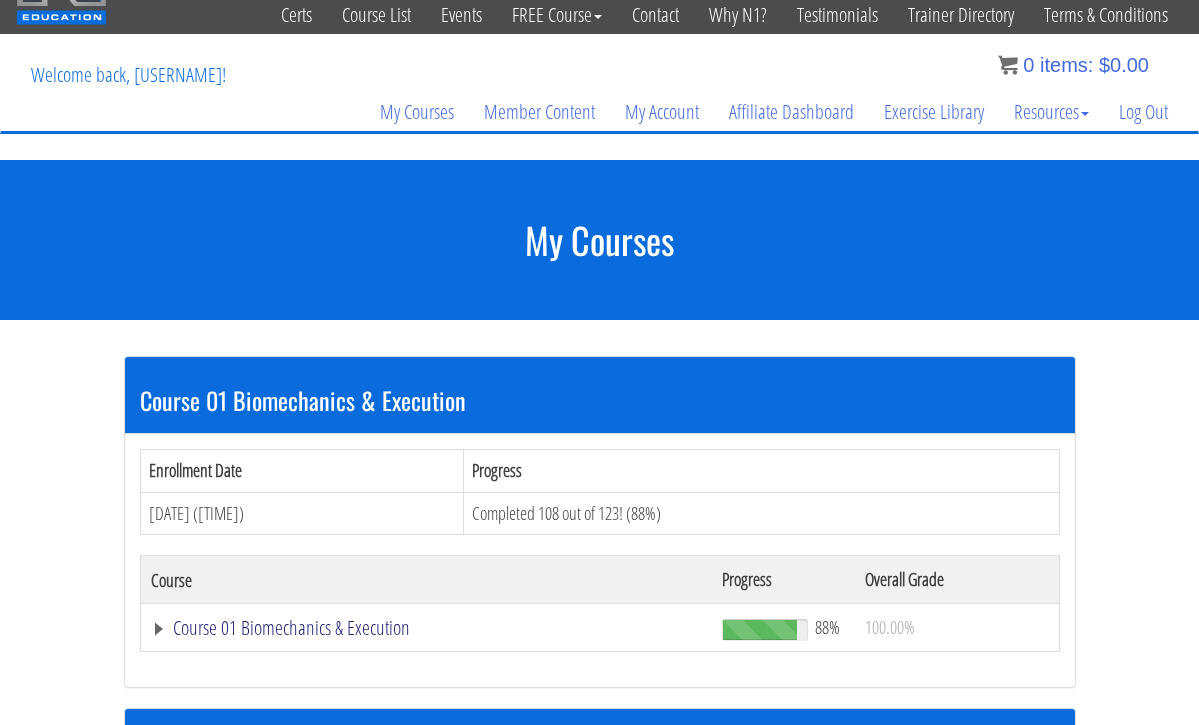 click on "Course 01 Biomechanics & Execution" at bounding box center [427, 628] 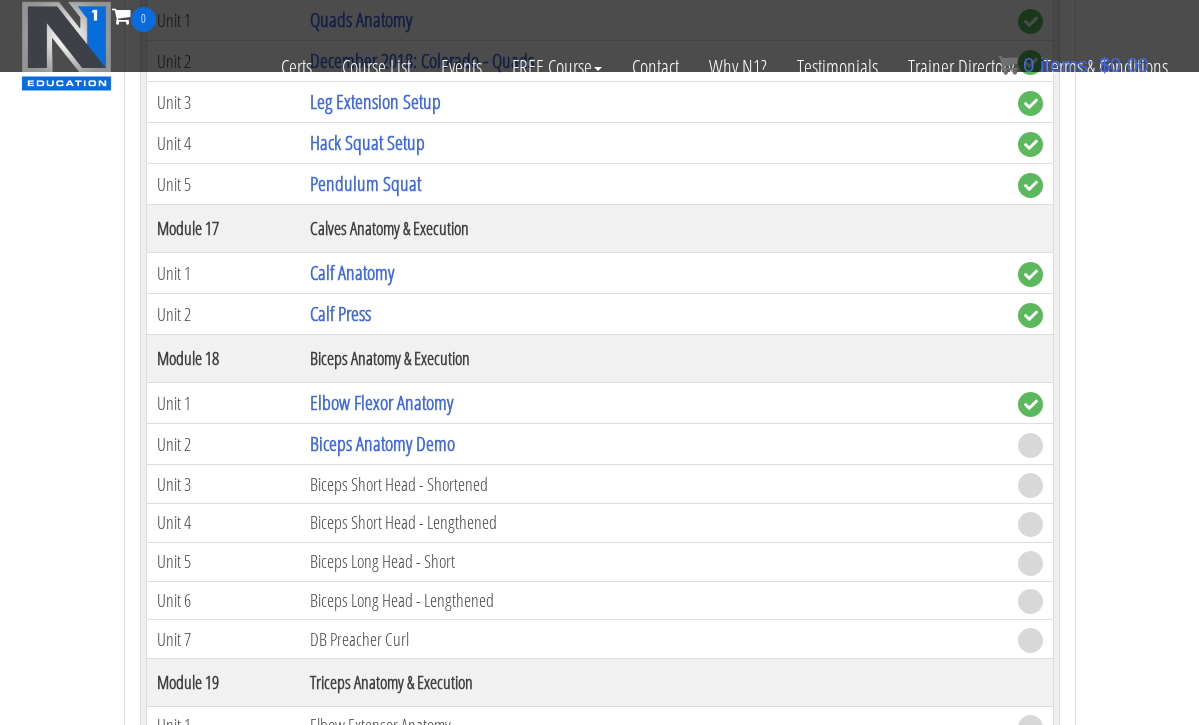 scroll, scrollTop: 5508, scrollLeft: 0, axis: vertical 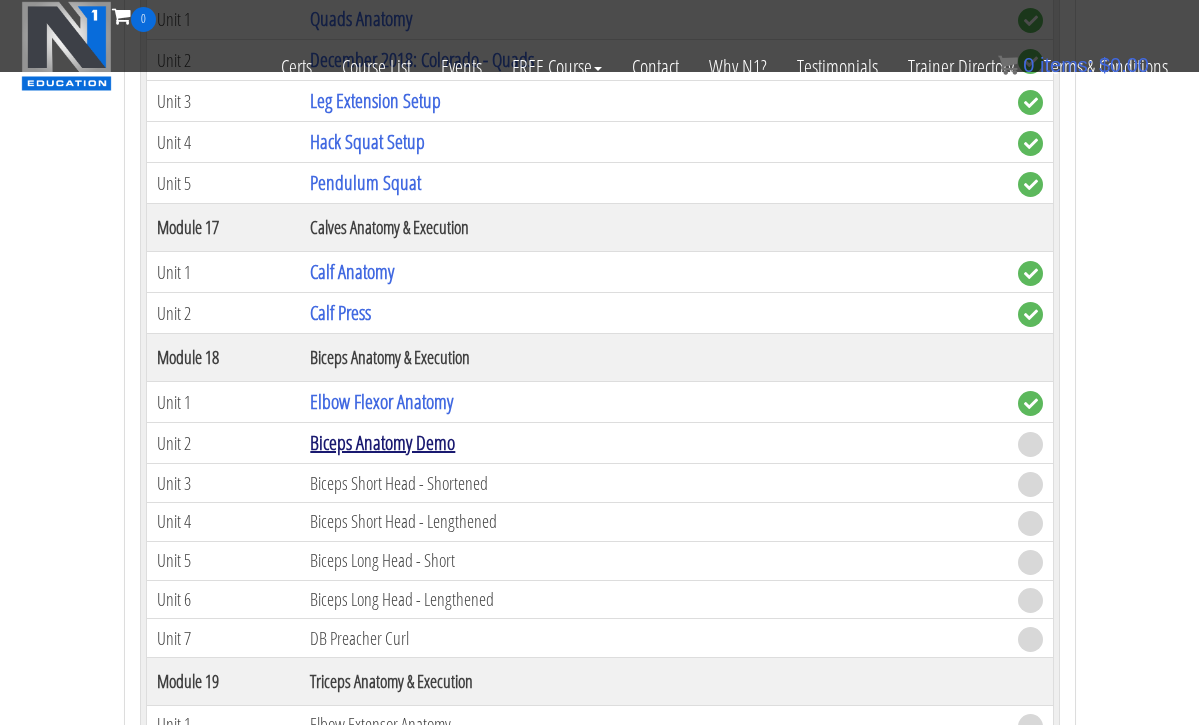 click on "Biceps Anatomy Demo" at bounding box center [382, 442] 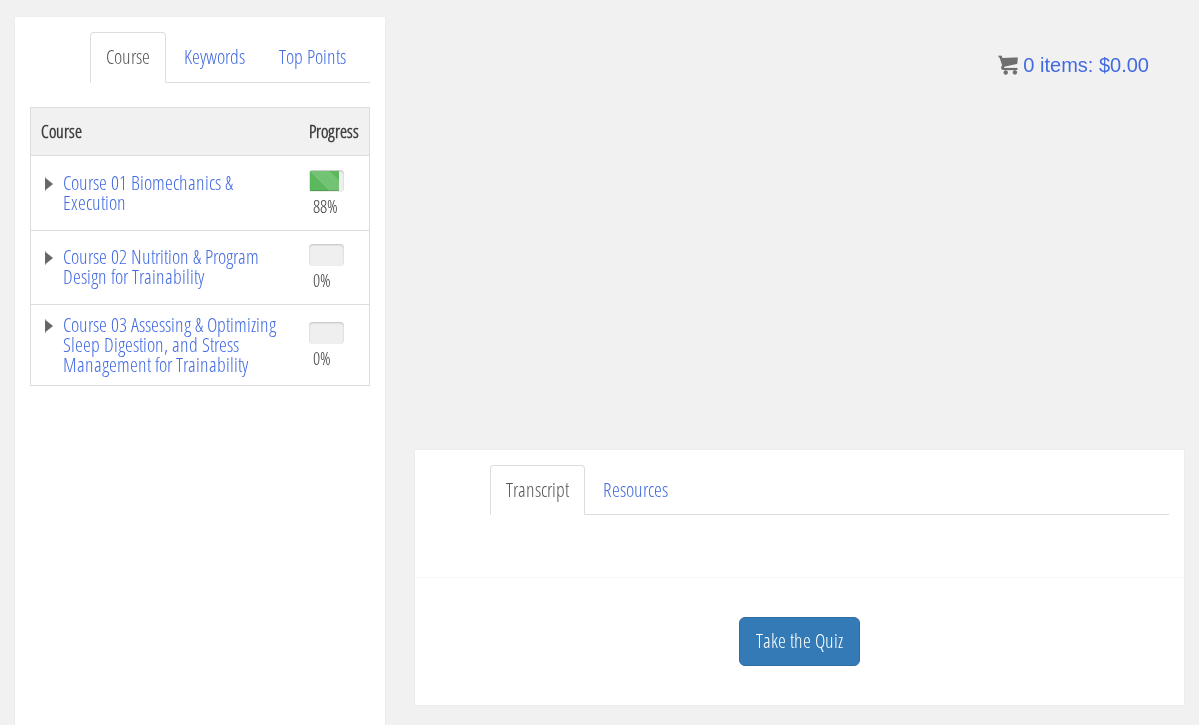scroll, scrollTop: 252, scrollLeft: 0, axis: vertical 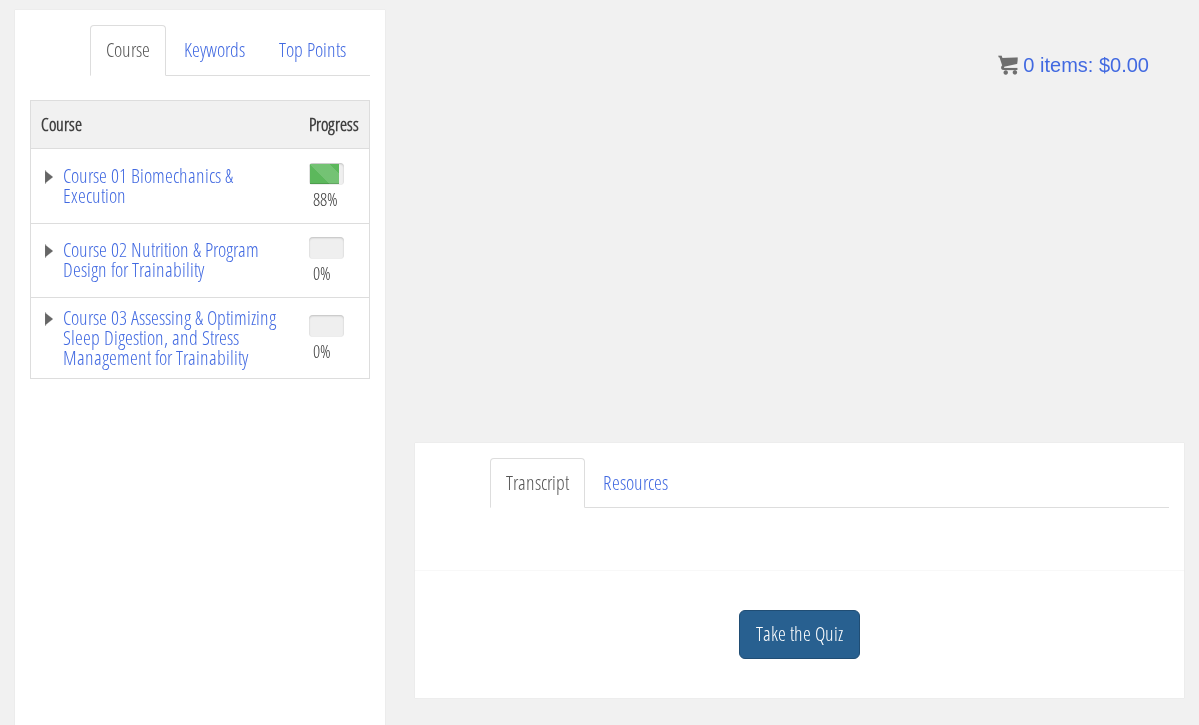 click on "Take the Quiz" at bounding box center (799, 634) 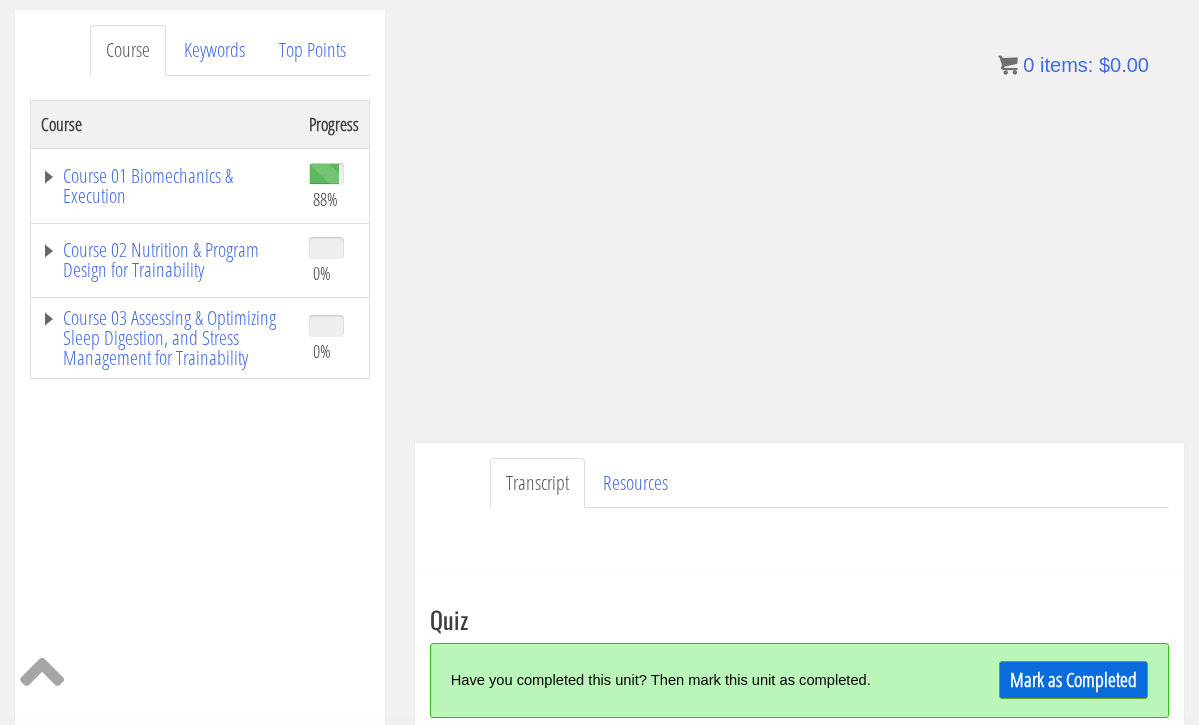 click on "Mark as Completed" at bounding box center (1073, 680) 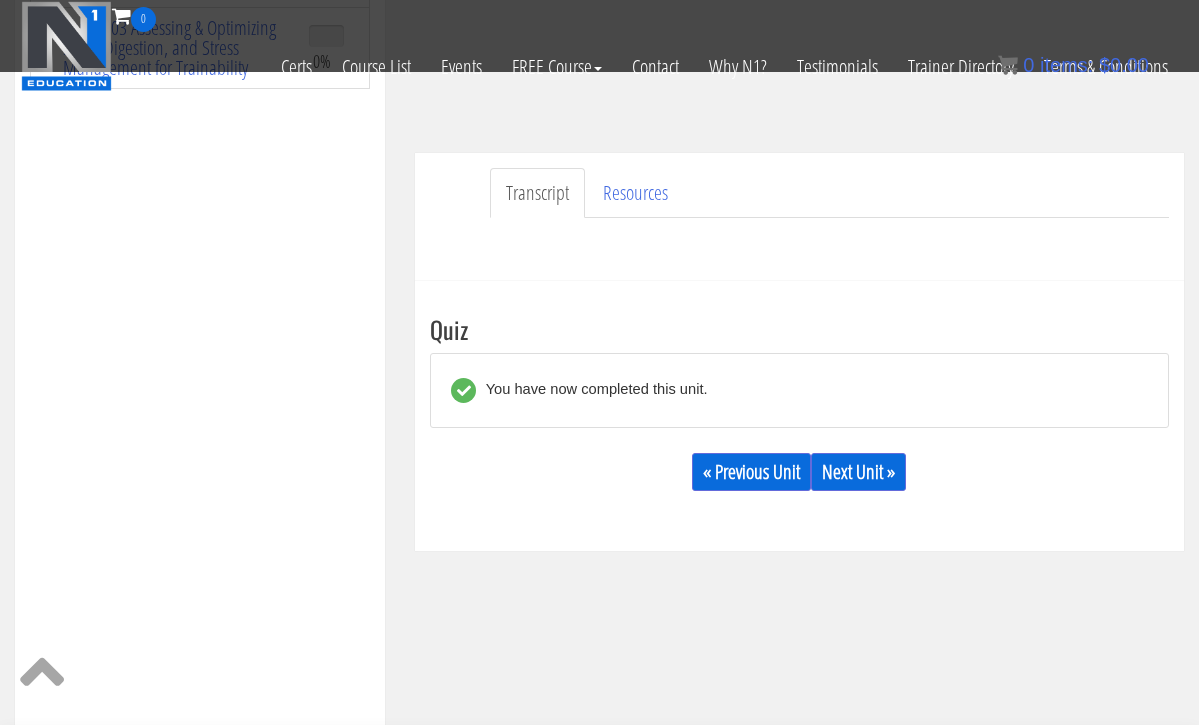 scroll, scrollTop: 418, scrollLeft: 0, axis: vertical 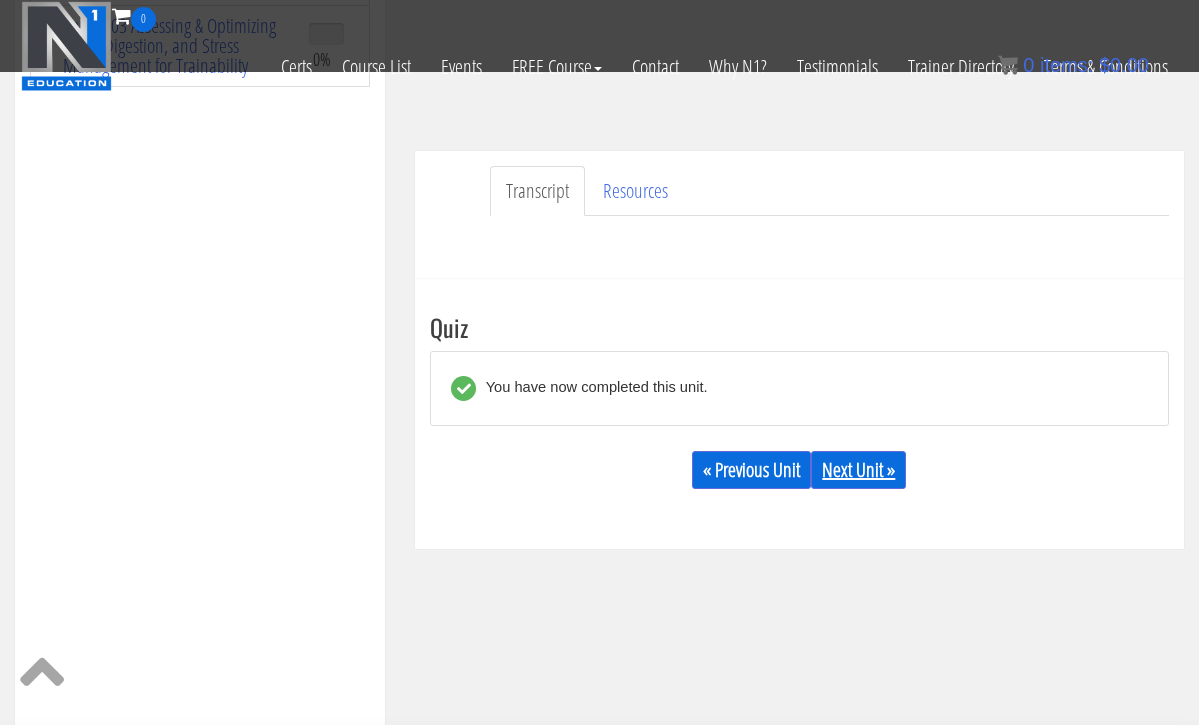 click on "Next Unit »" at bounding box center [858, 470] 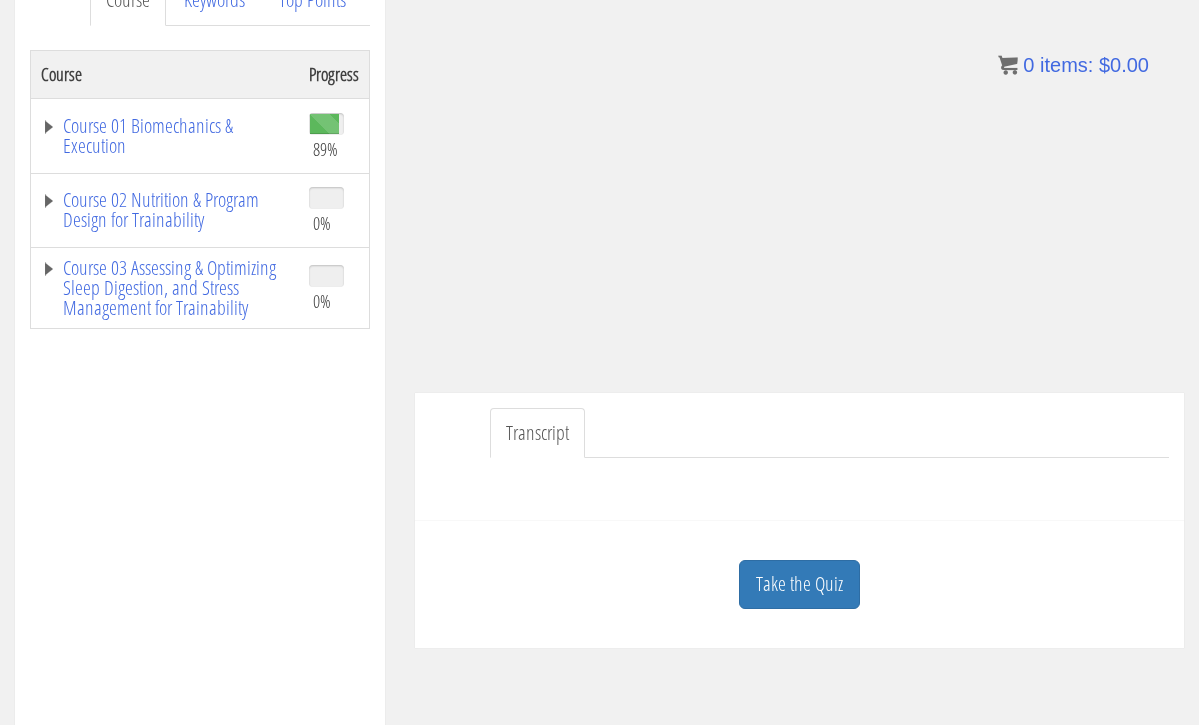scroll, scrollTop: 332, scrollLeft: 0, axis: vertical 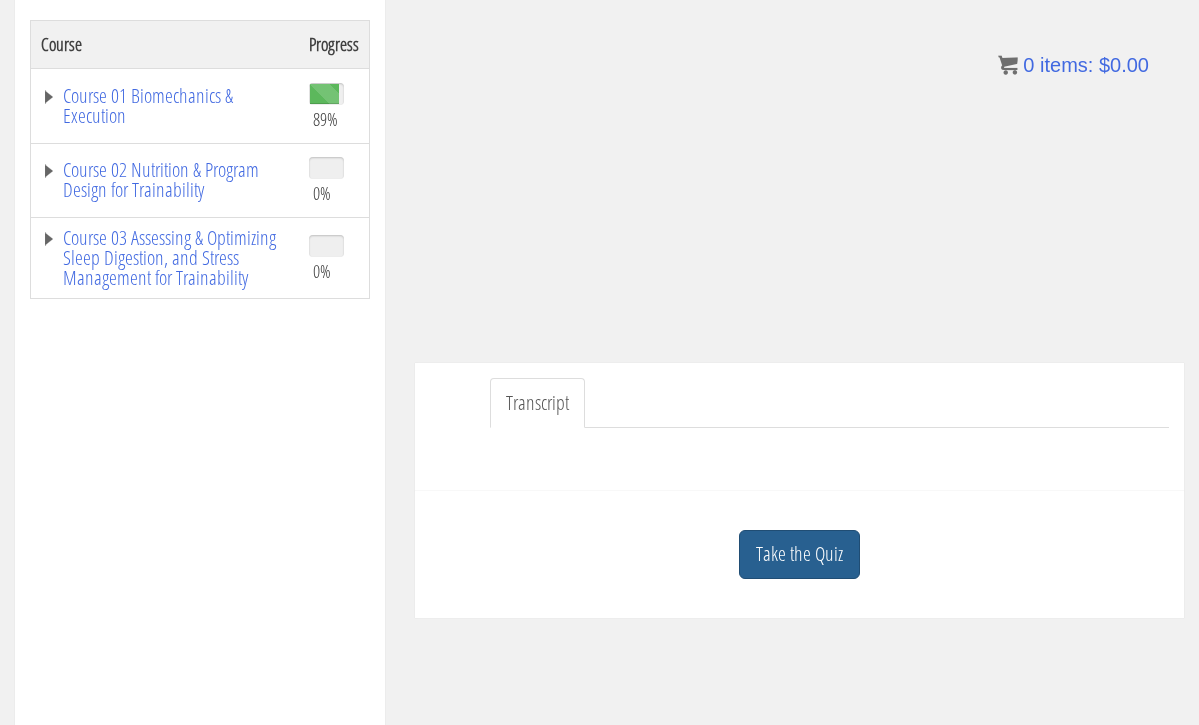 click on "Take the Quiz" at bounding box center [799, 554] 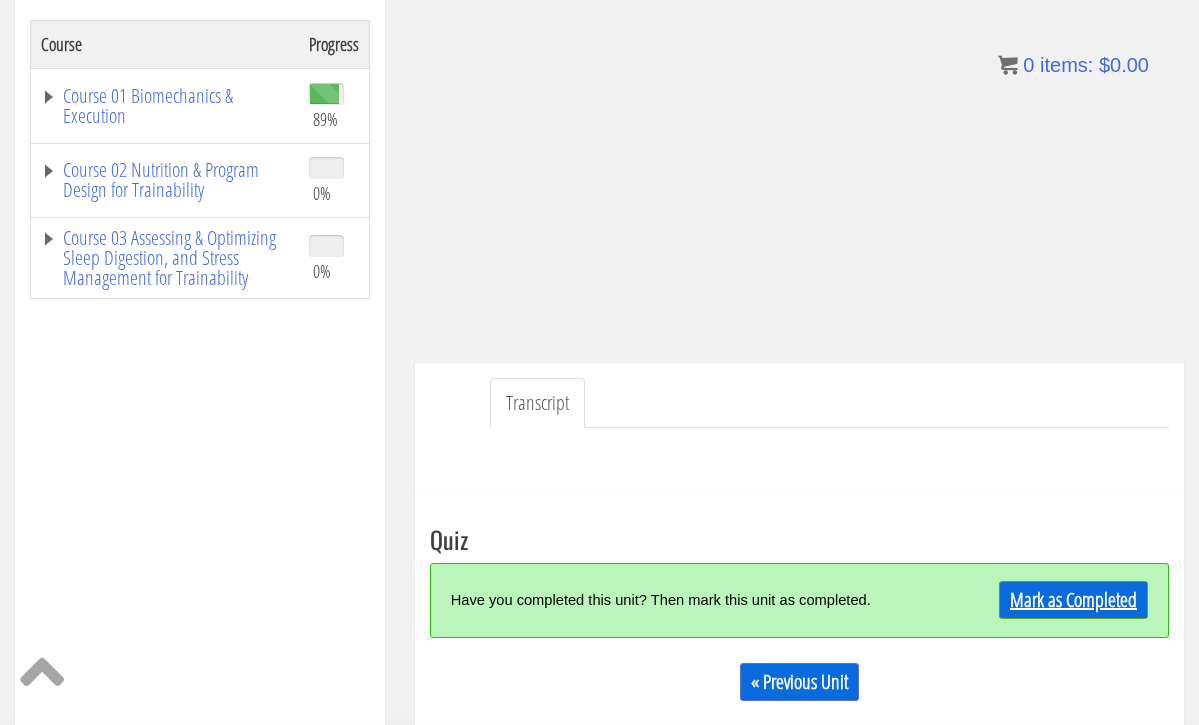 click on "Mark as Completed" at bounding box center (1073, 600) 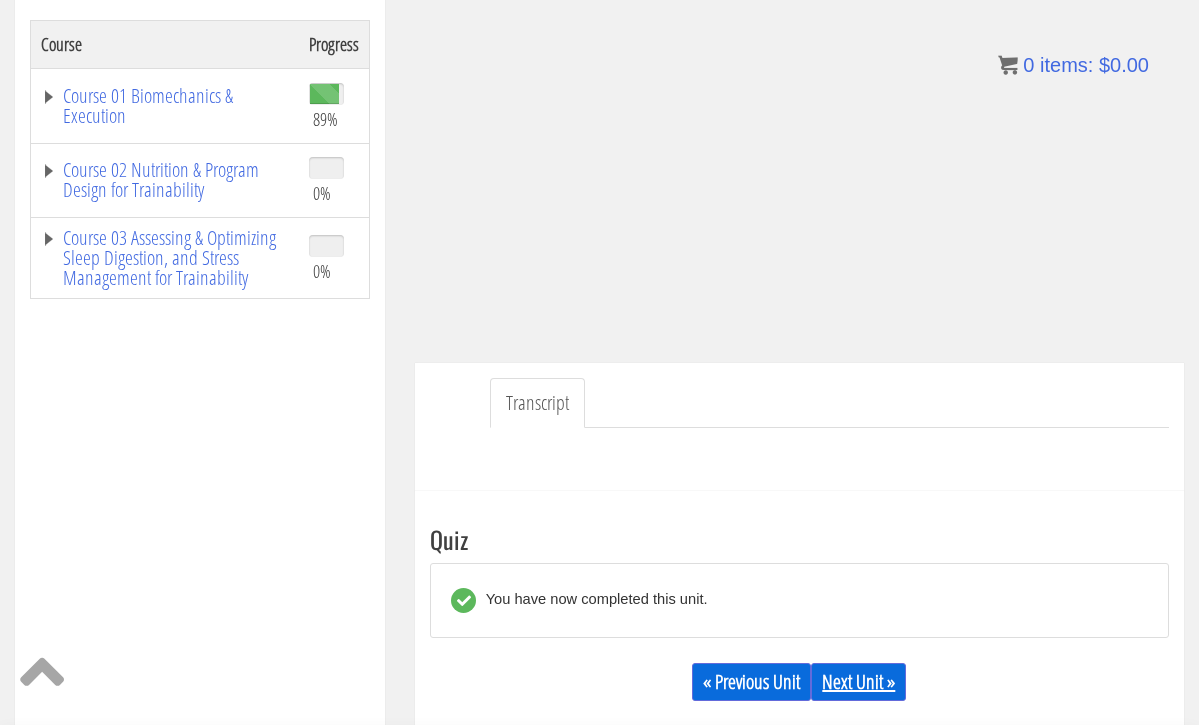 click on "Next Unit »" at bounding box center (858, 682) 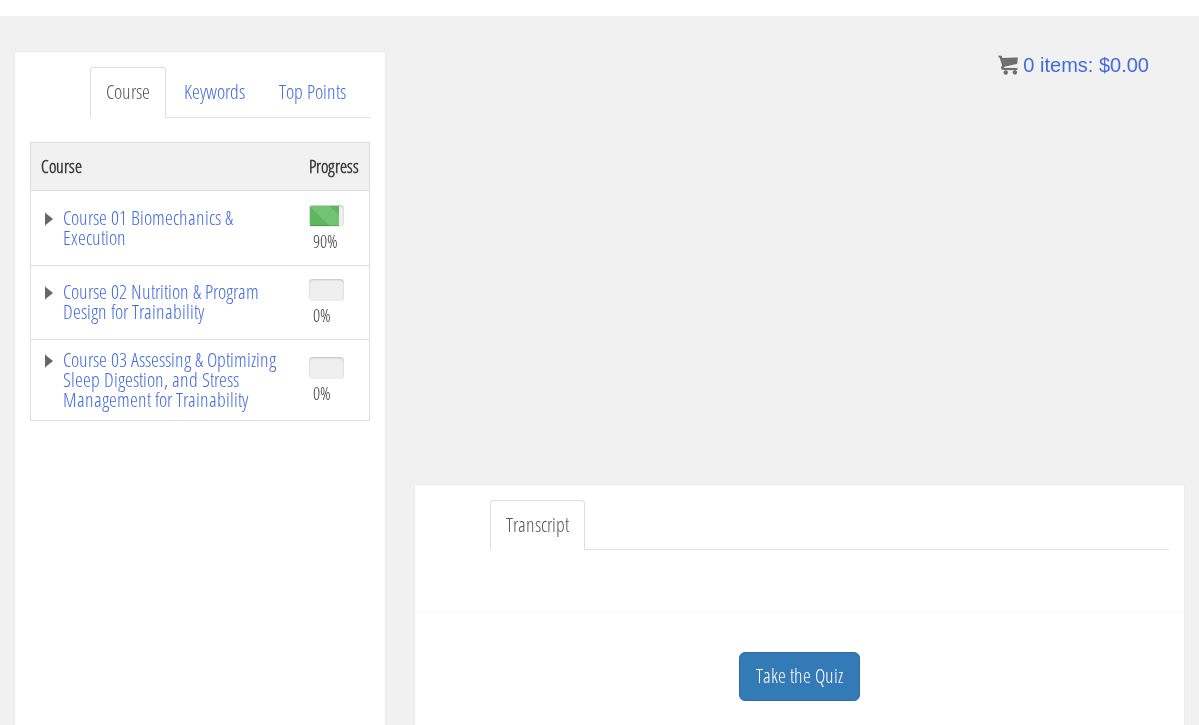 scroll, scrollTop: 218, scrollLeft: 0, axis: vertical 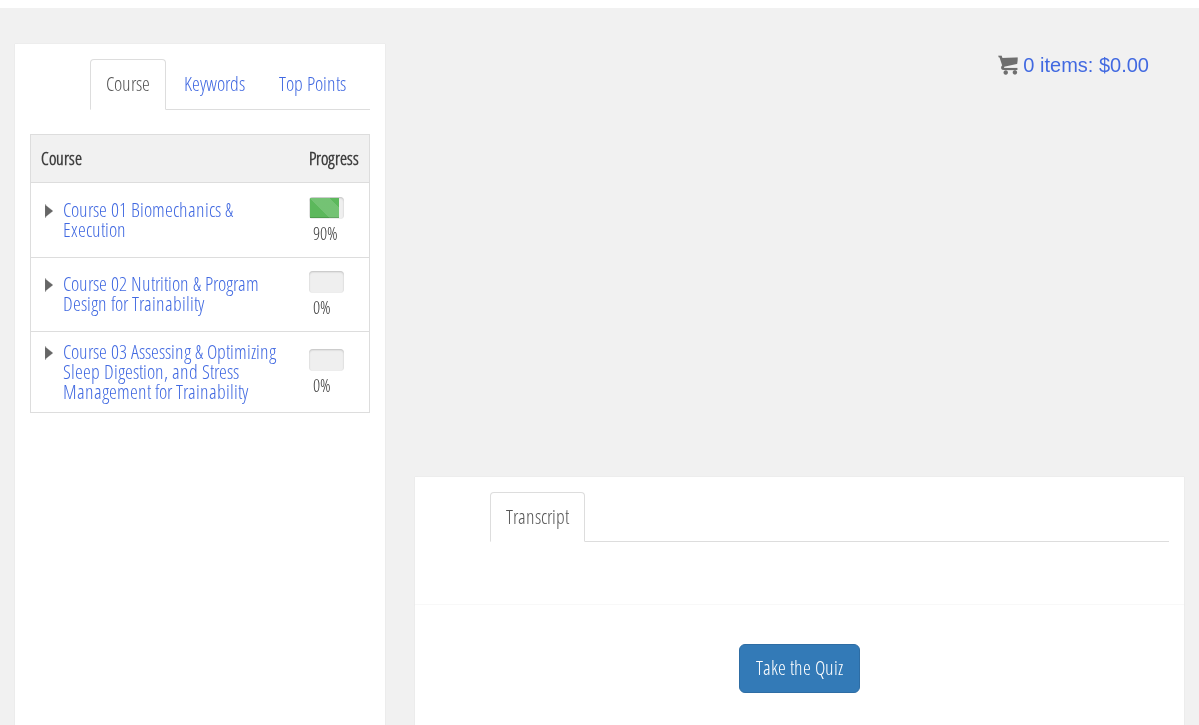 click on "Take the Quiz" at bounding box center (799, 668) 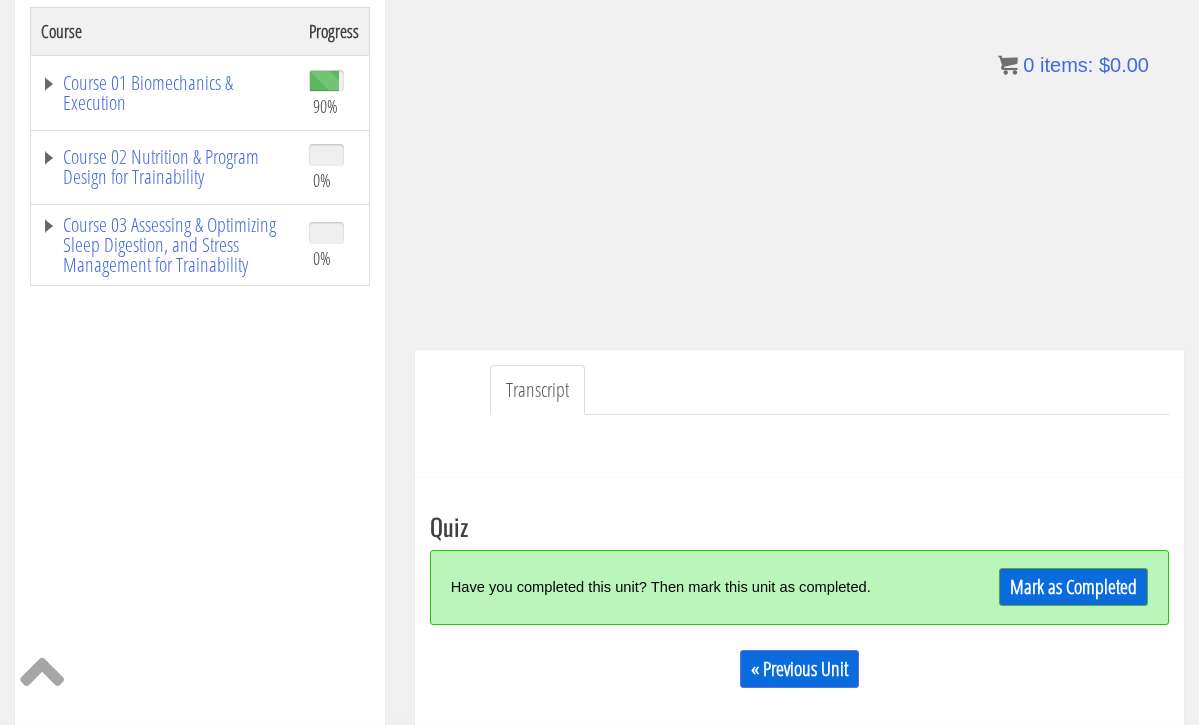 scroll, scrollTop: 343, scrollLeft: 0, axis: vertical 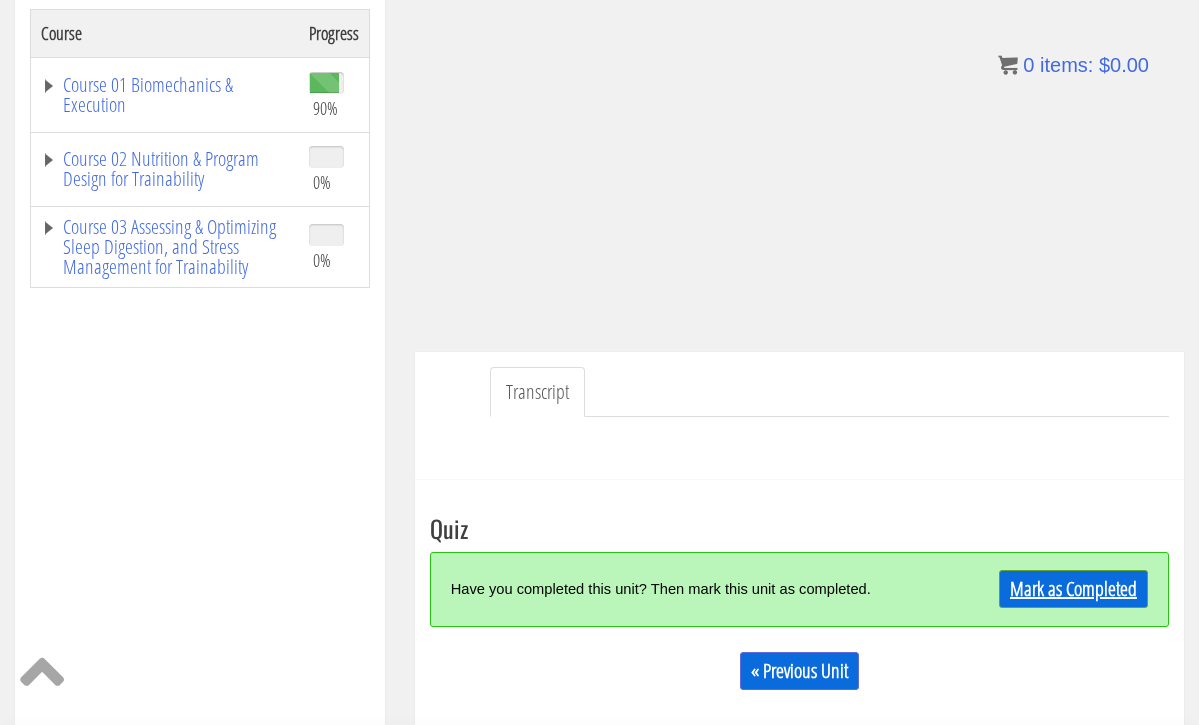 click on "Mark as Completed" at bounding box center [1073, 589] 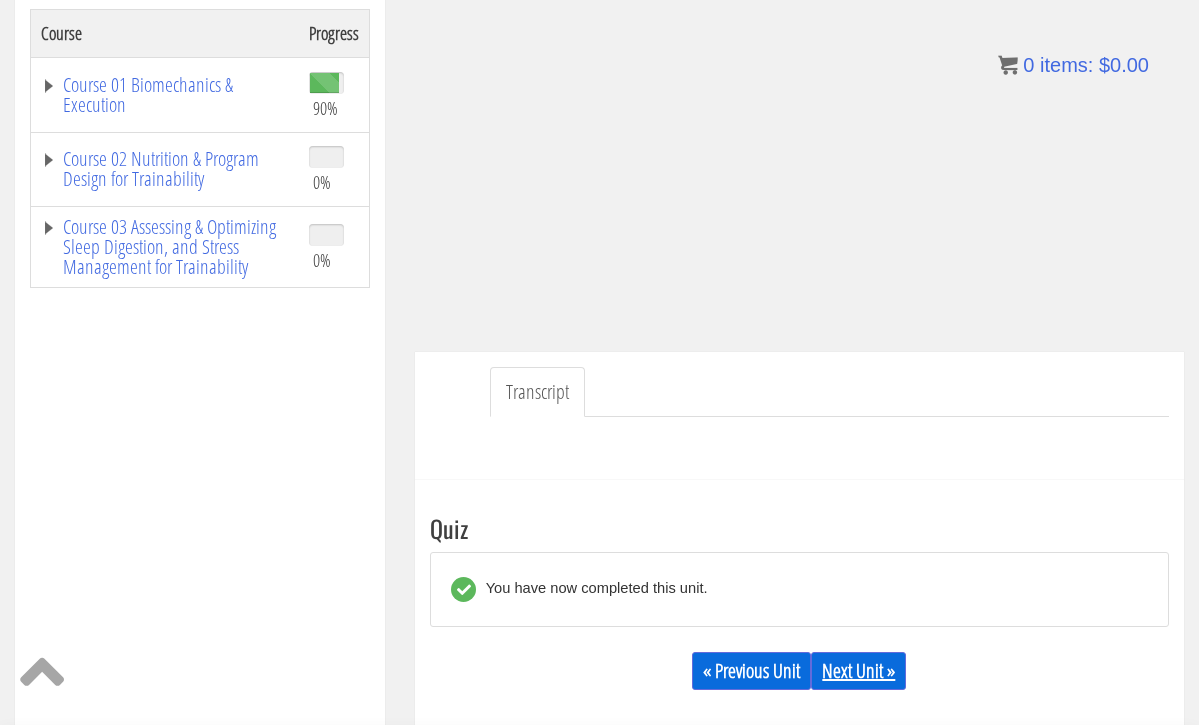 click on "Next Unit »" at bounding box center [858, 671] 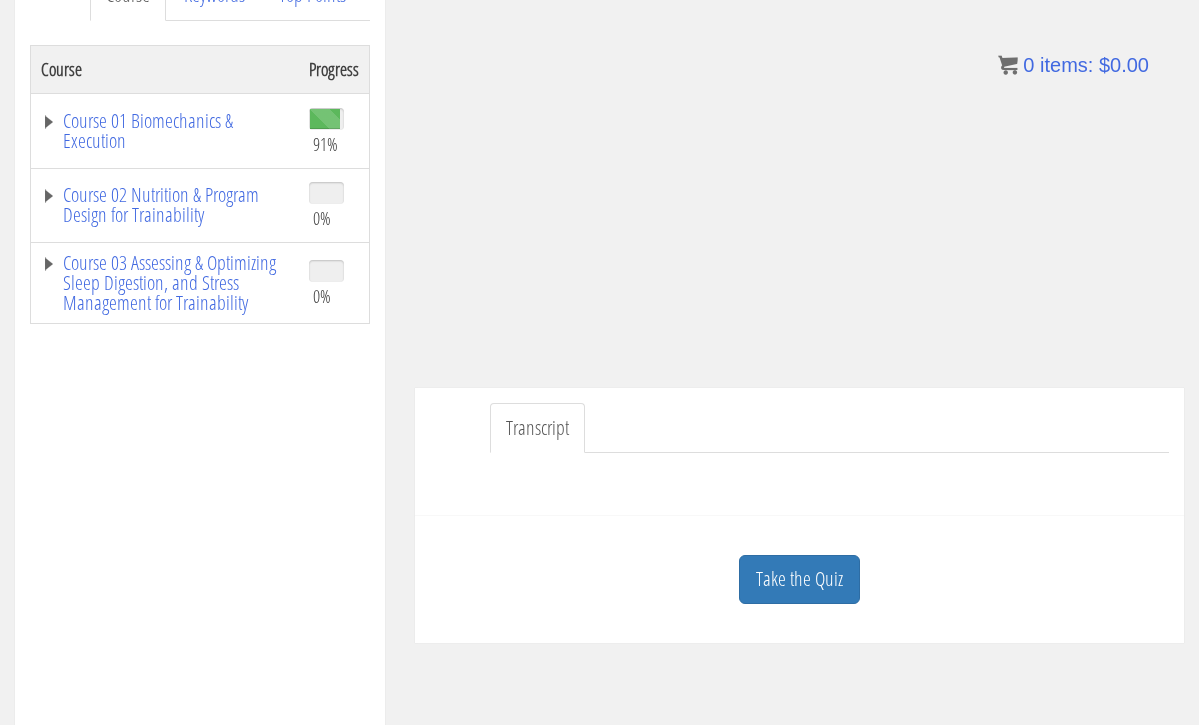 scroll, scrollTop: 315, scrollLeft: 0, axis: vertical 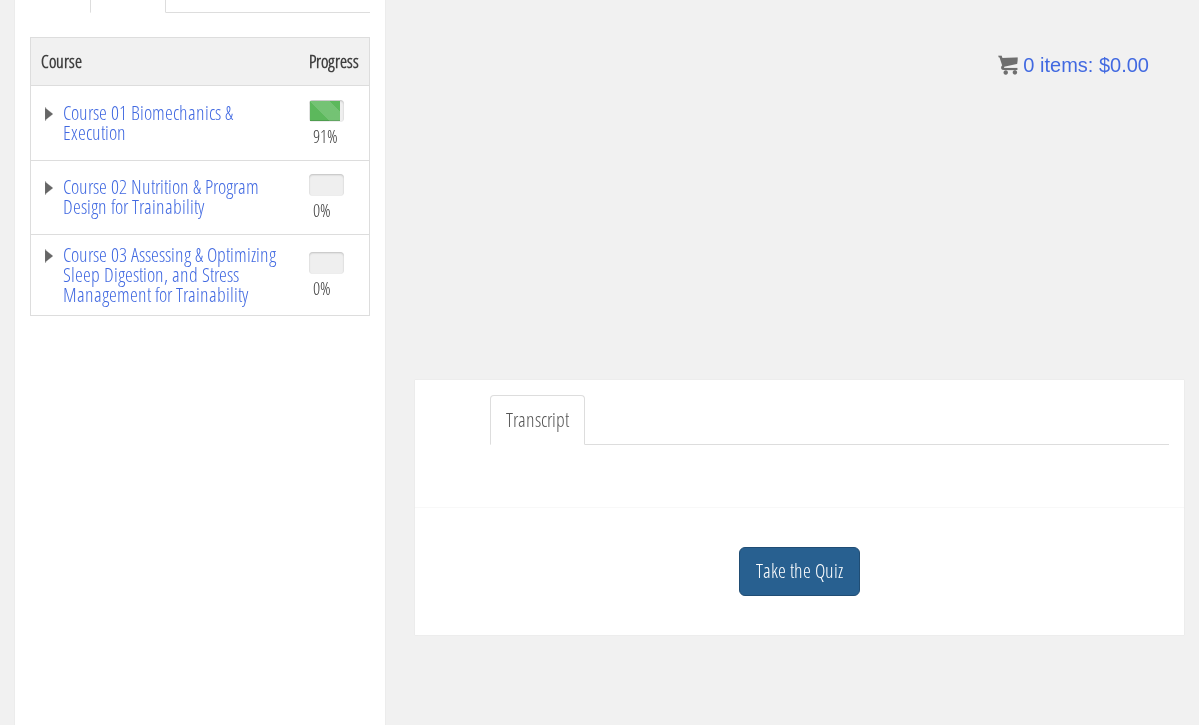 click on "Take the Quiz" at bounding box center [799, 571] 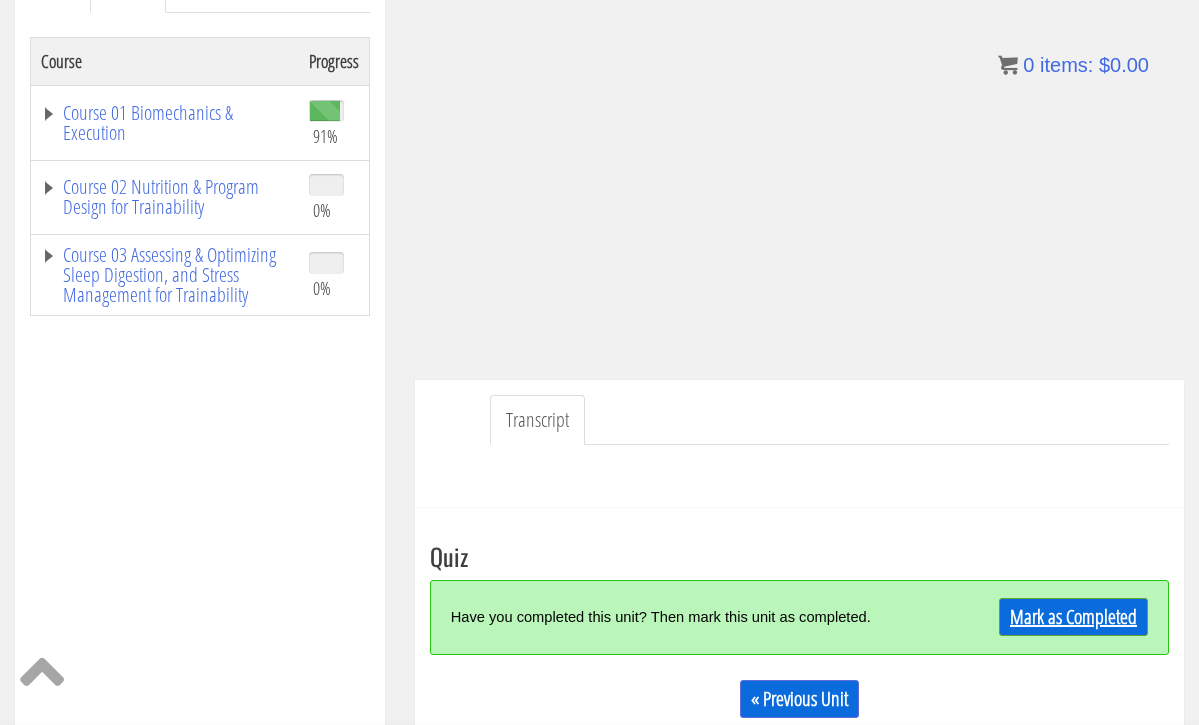 click on "Mark as Completed" at bounding box center (1073, 617) 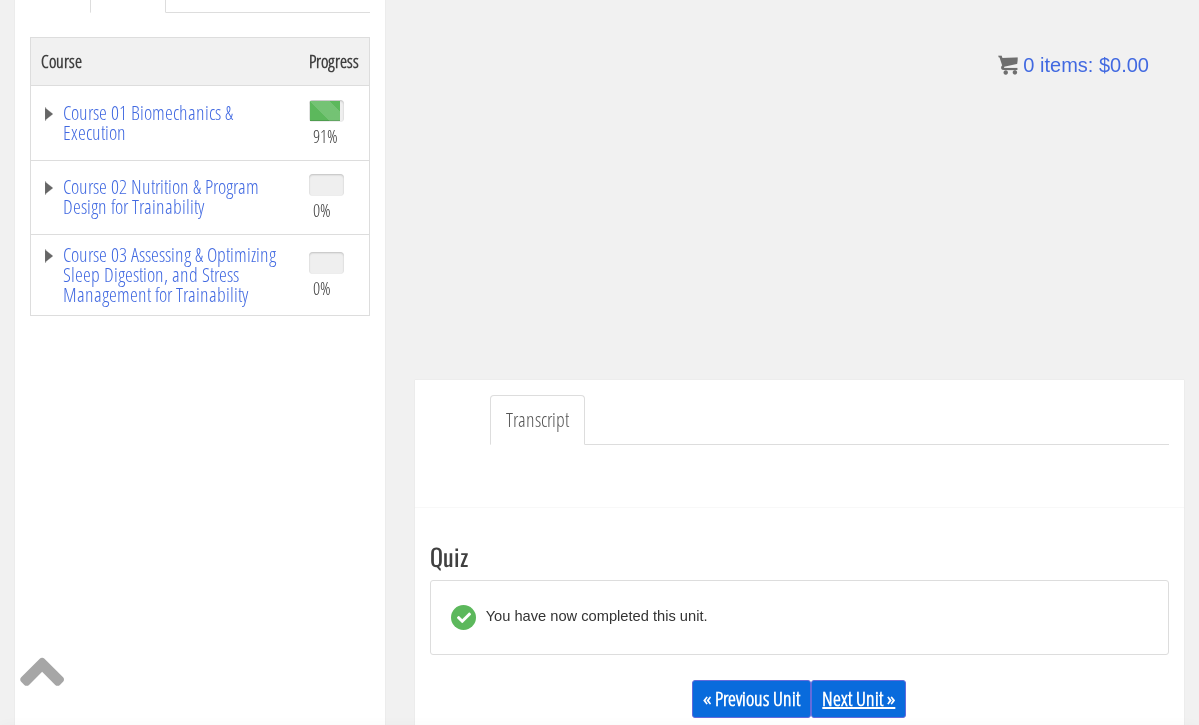 click on "Next Unit »" at bounding box center (858, 699) 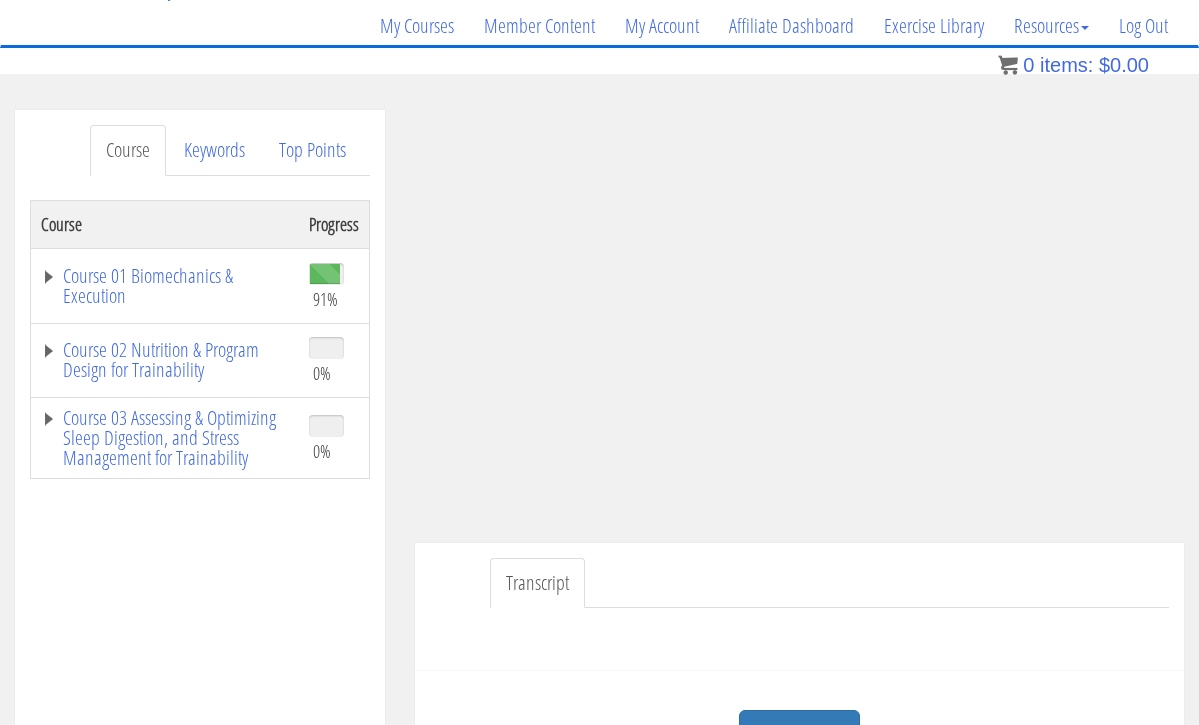 scroll, scrollTop: 221, scrollLeft: 0, axis: vertical 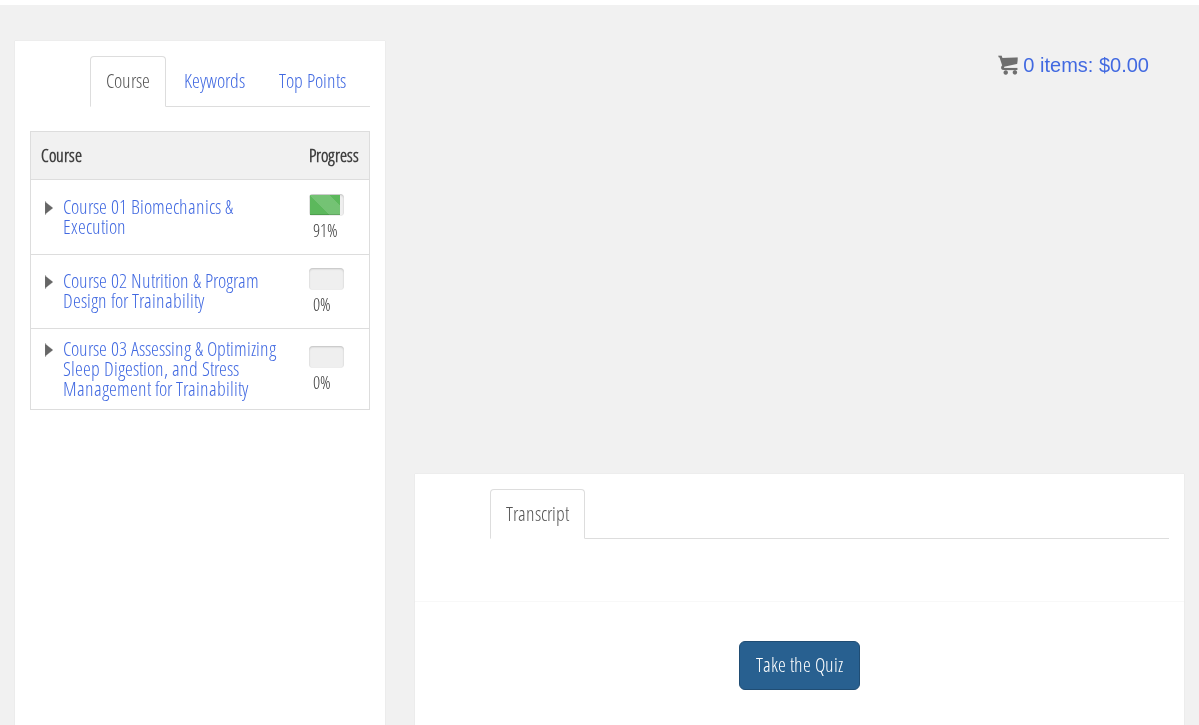 click on "Take the Quiz" at bounding box center (799, 665) 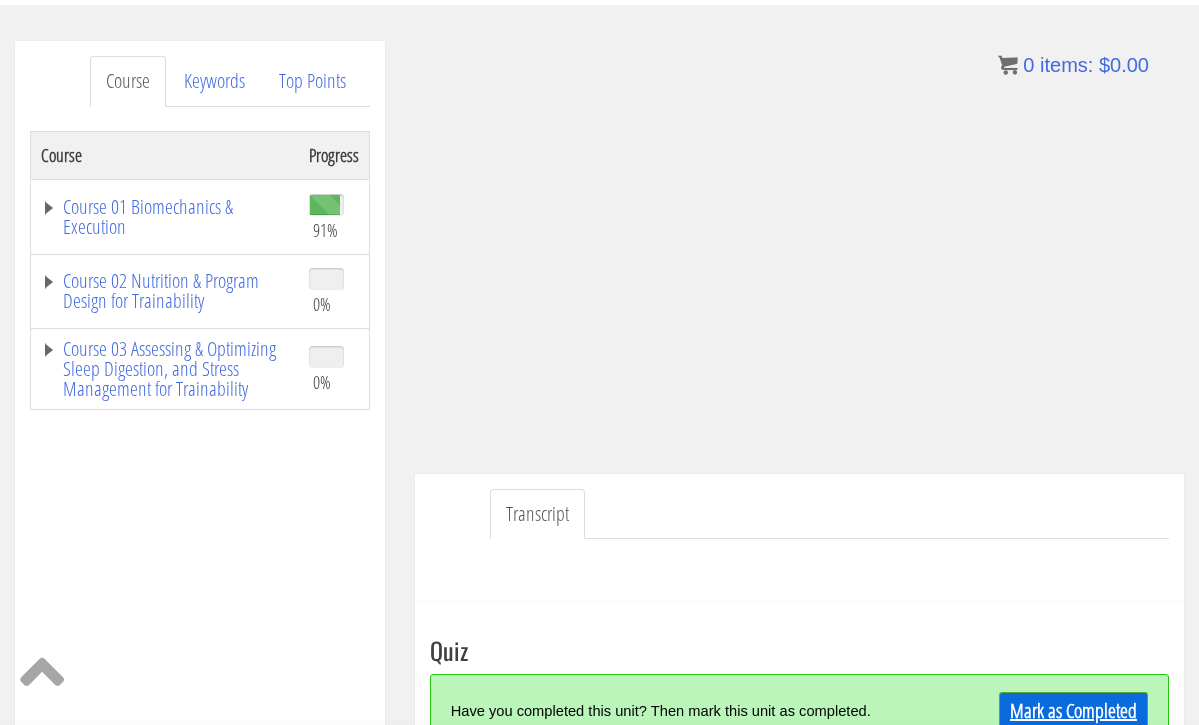click on "Mark as Completed" at bounding box center [1073, 711] 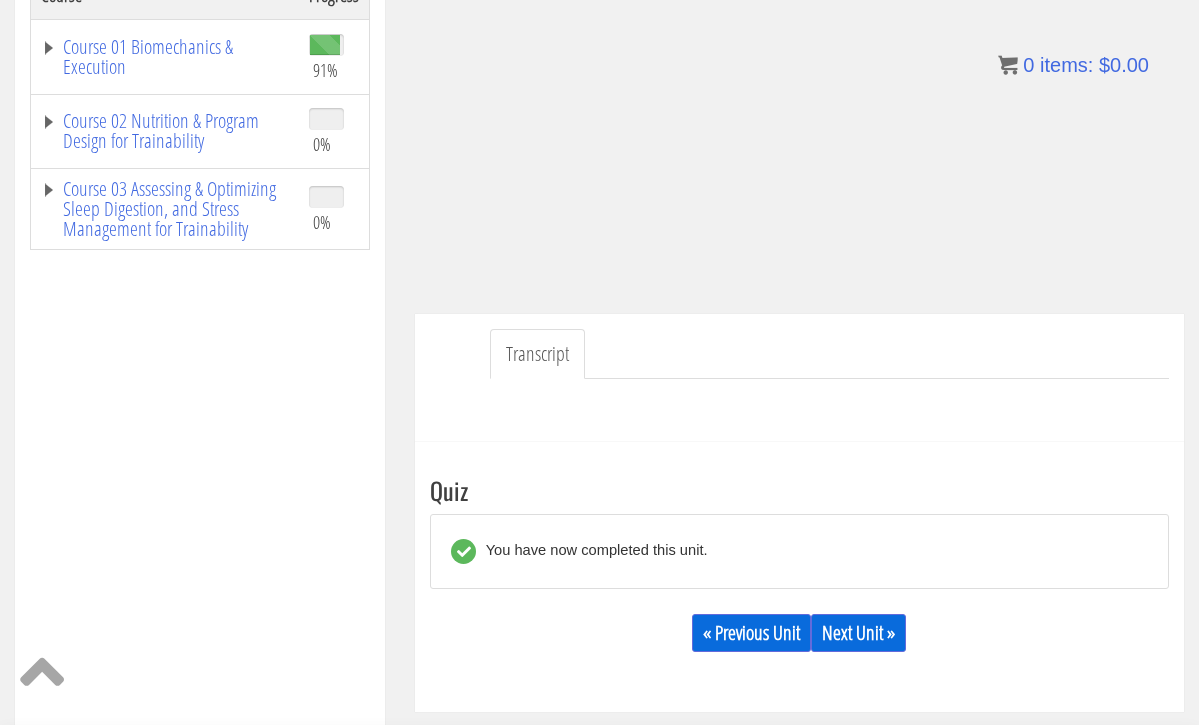 scroll, scrollTop: 396, scrollLeft: 0, axis: vertical 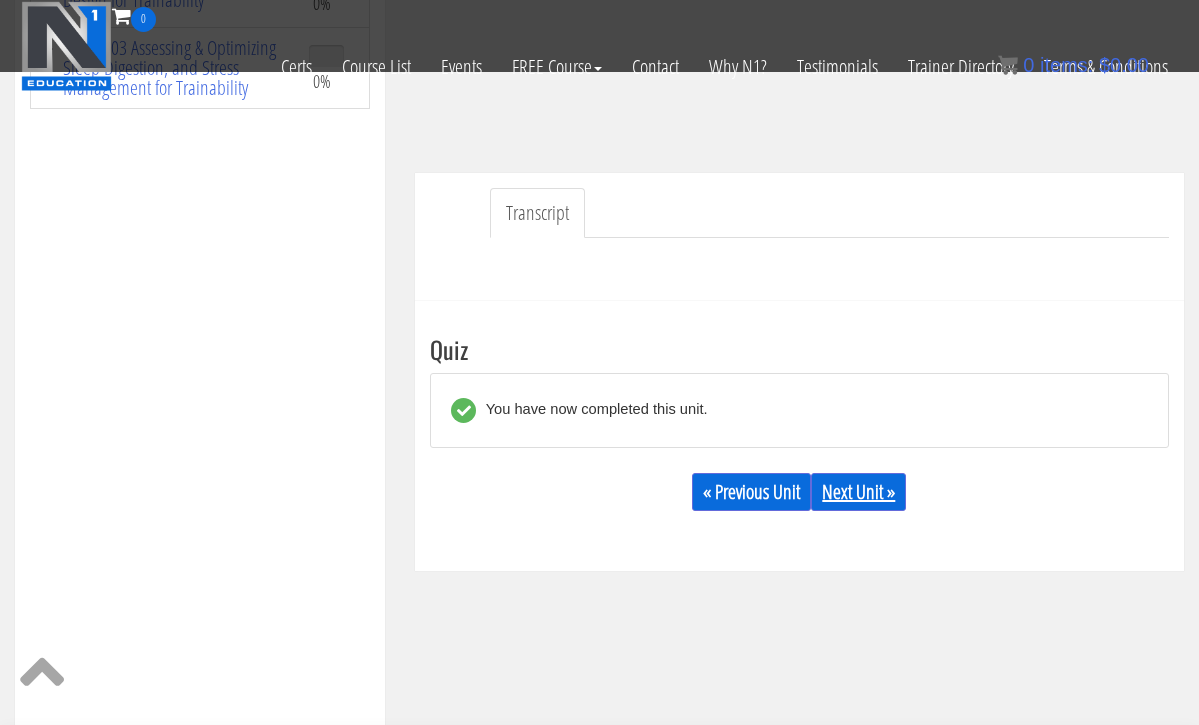click on "Next Unit »" at bounding box center [858, 492] 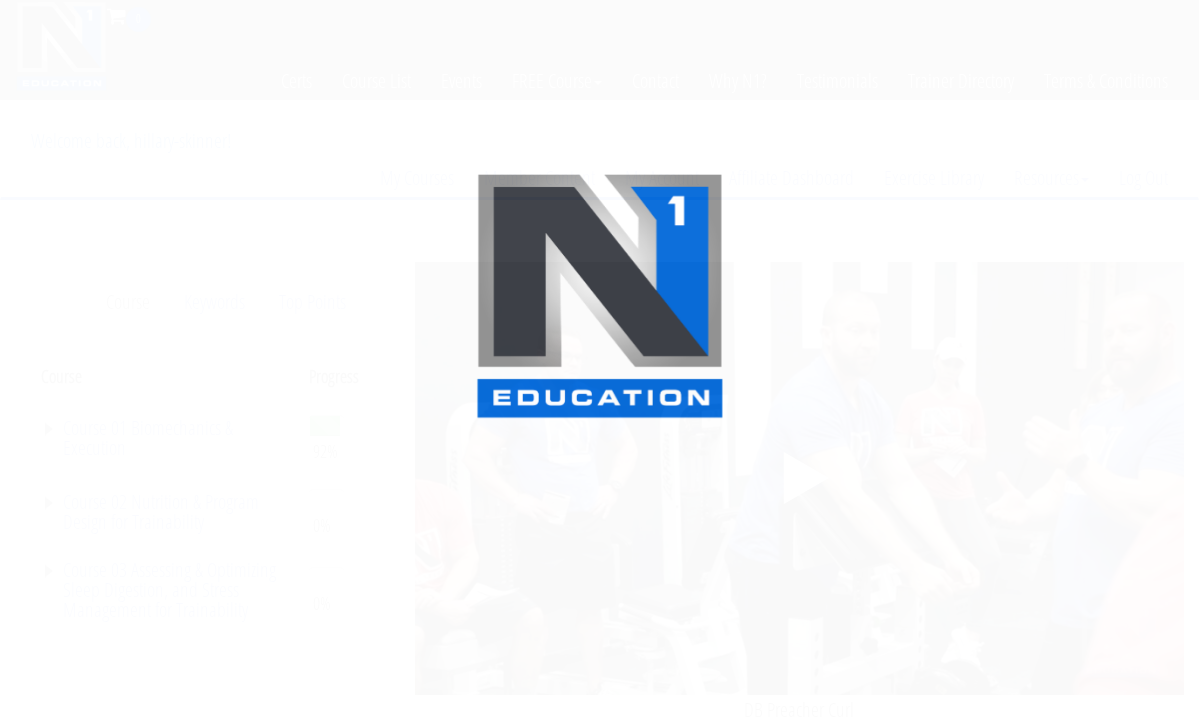 scroll, scrollTop: 0, scrollLeft: 0, axis: both 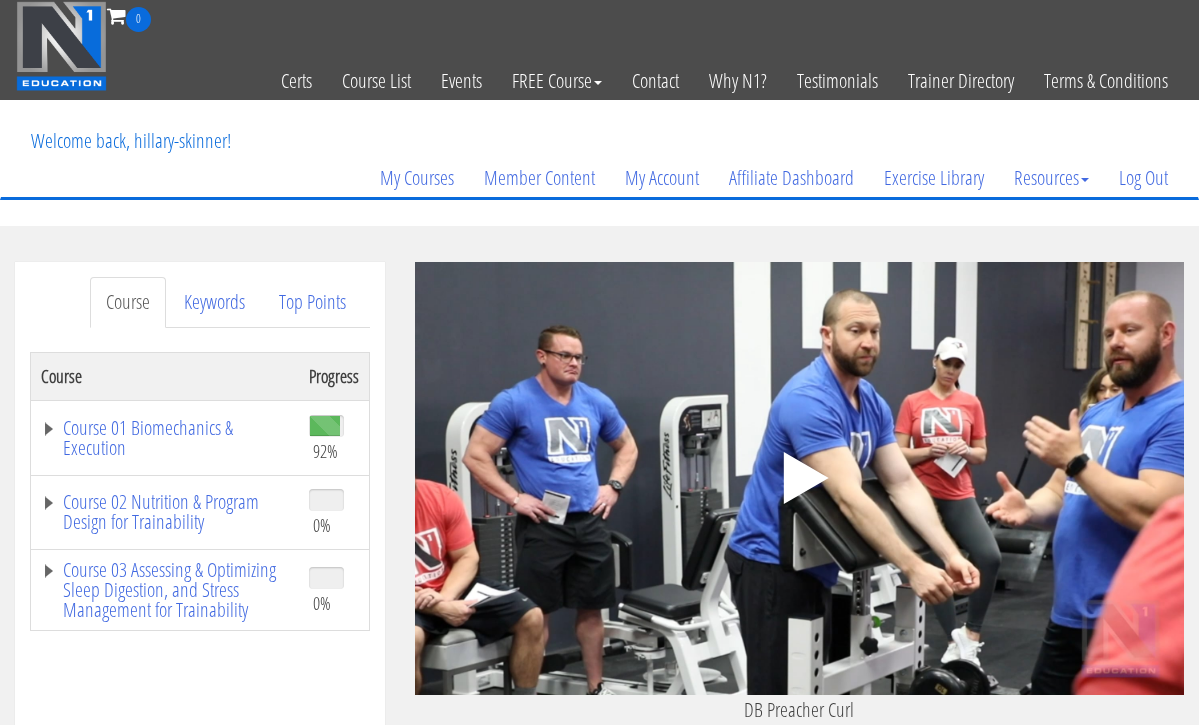 click 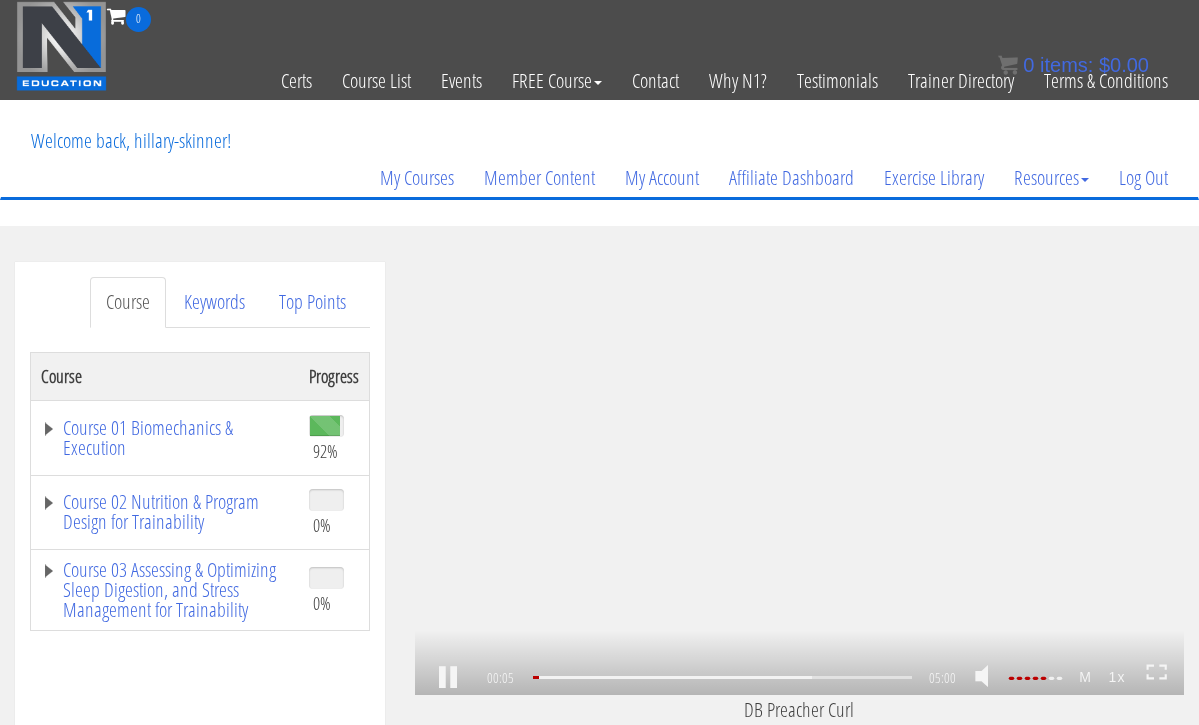 click on "1x" at bounding box center [1117, 678] 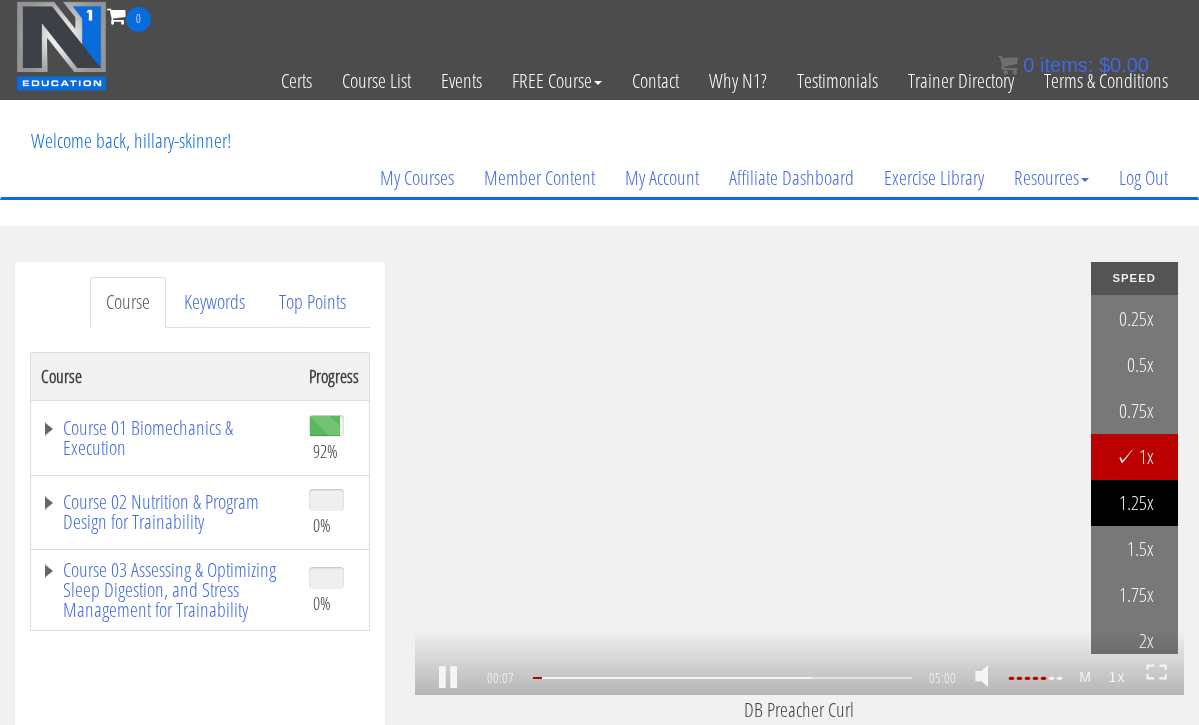 click on "1.25x" at bounding box center [1134, 503] 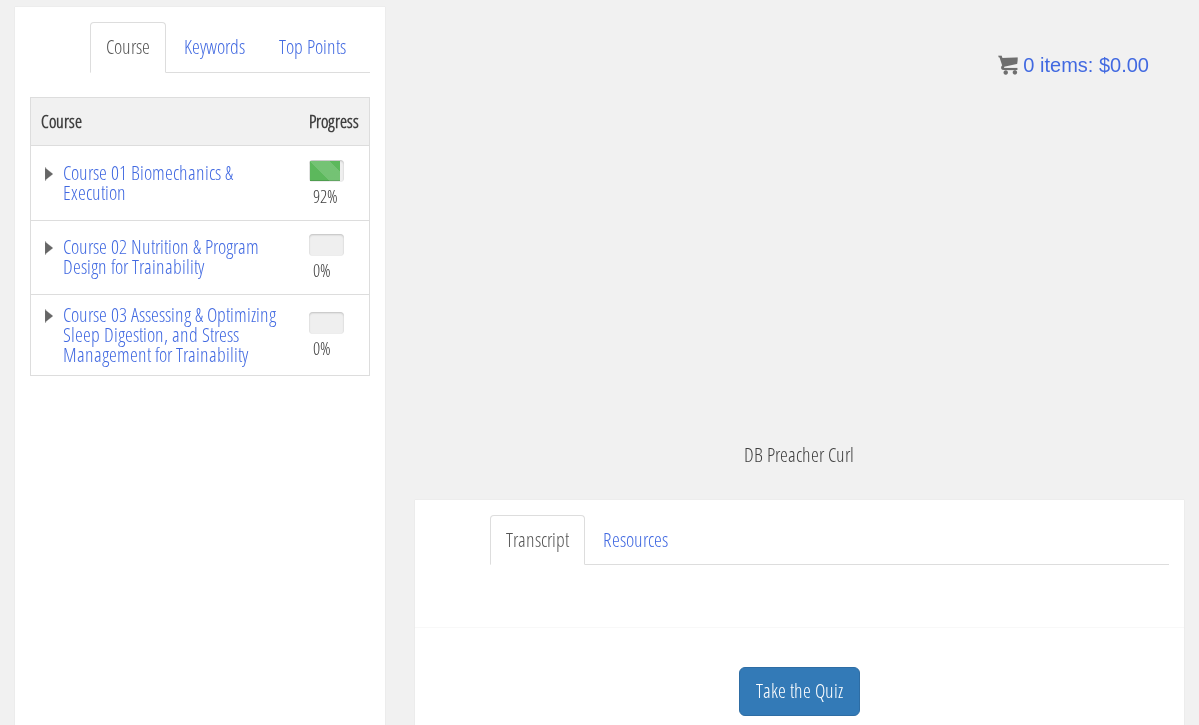 scroll, scrollTop: 256, scrollLeft: 0, axis: vertical 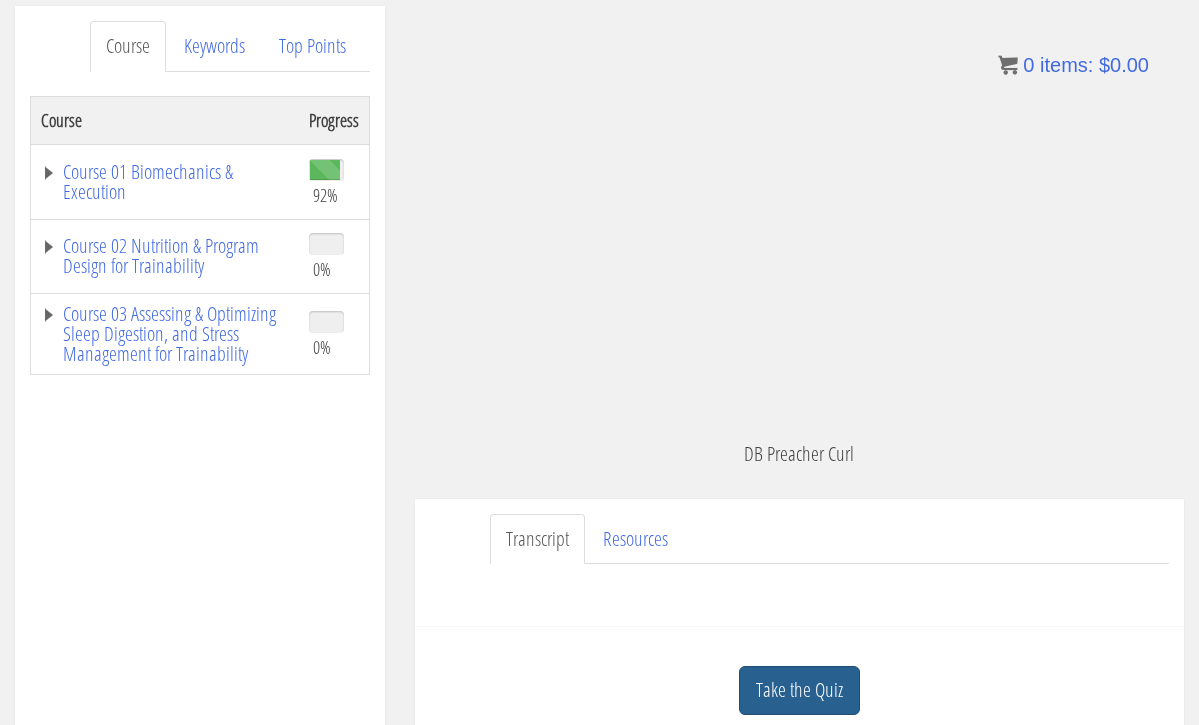 click on "Take the Quiz" at bounding box center [799, 690] 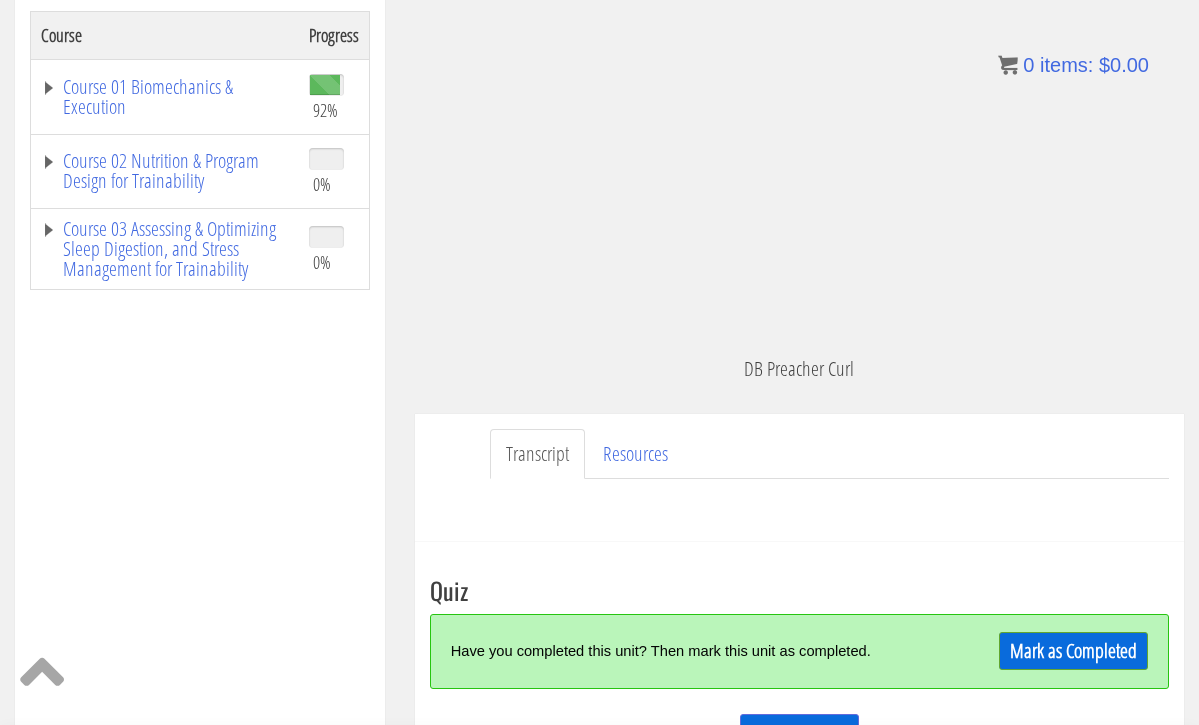 scroll, scrollTop: 344, scrollLeft: 0, axis: vertical 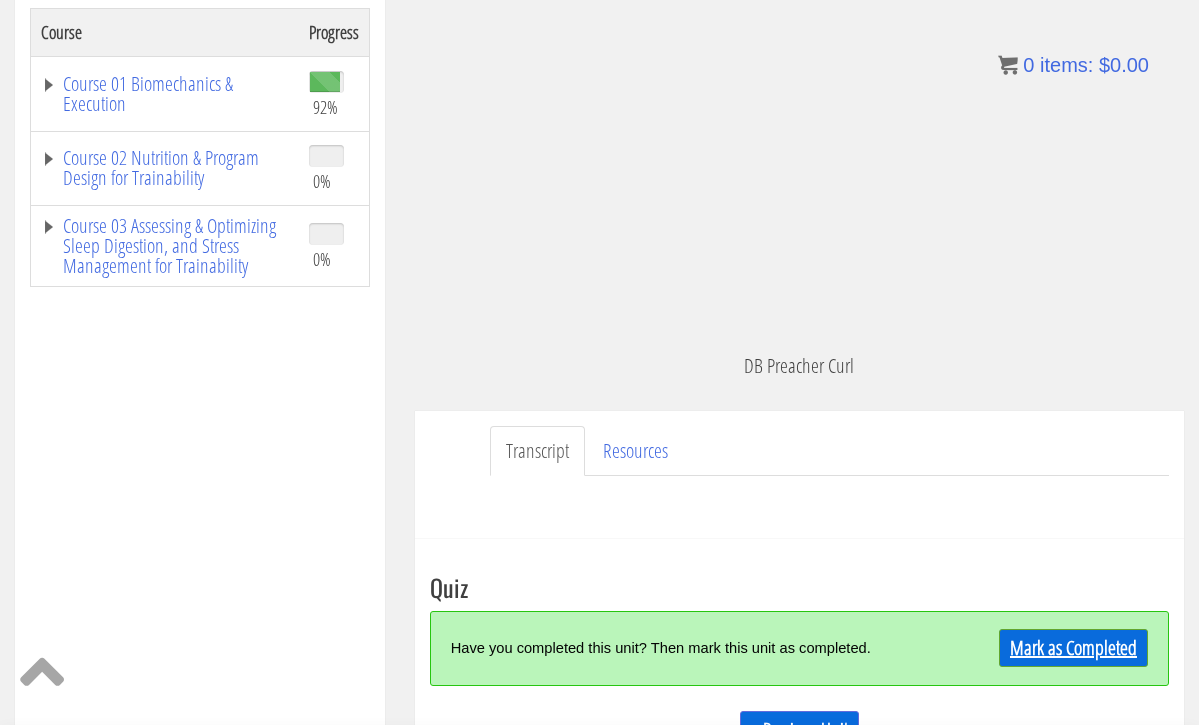 click on "Mark as Completed" at bounding box center [1056, 648] 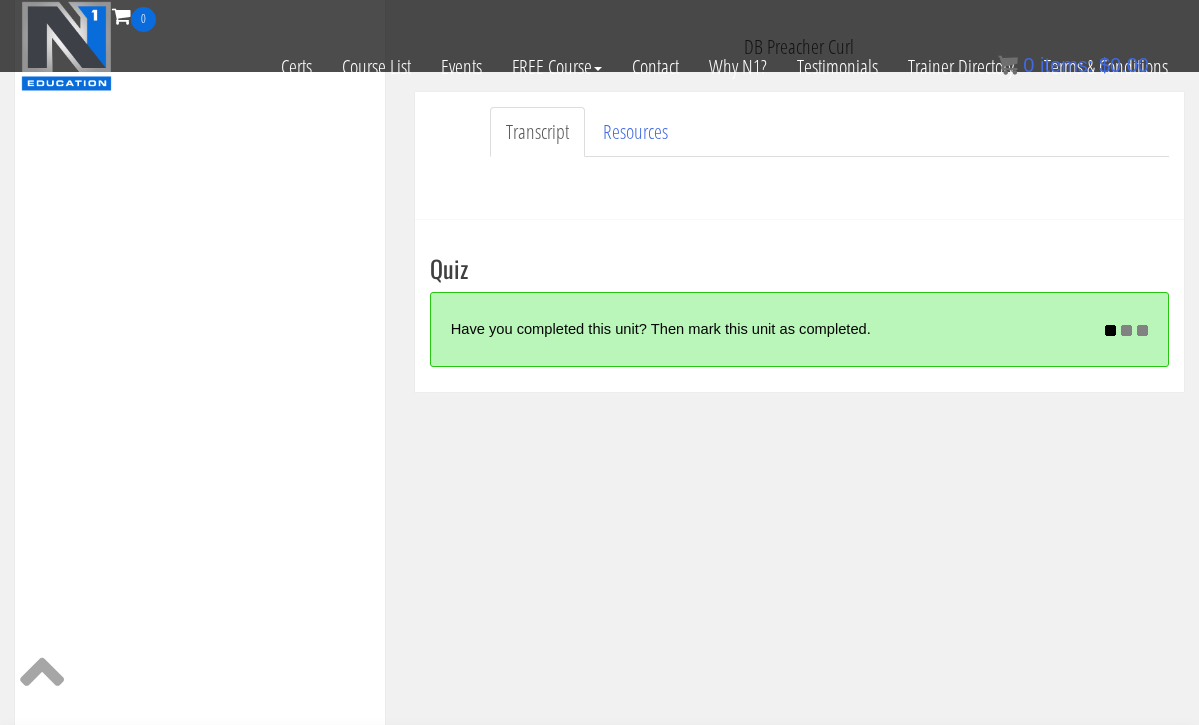 scroll, scrollTop: 539, scrollLeft: 0, axis: vertical 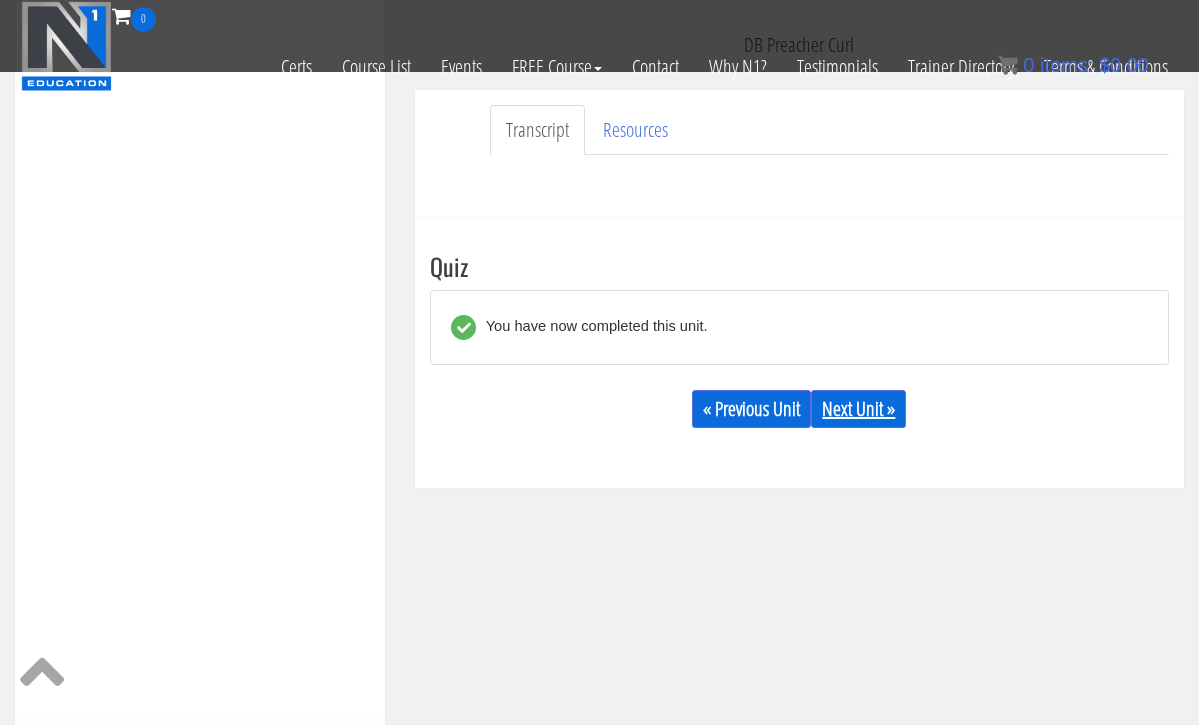 click on "Next Unit »" at bounding box center [858, 409] 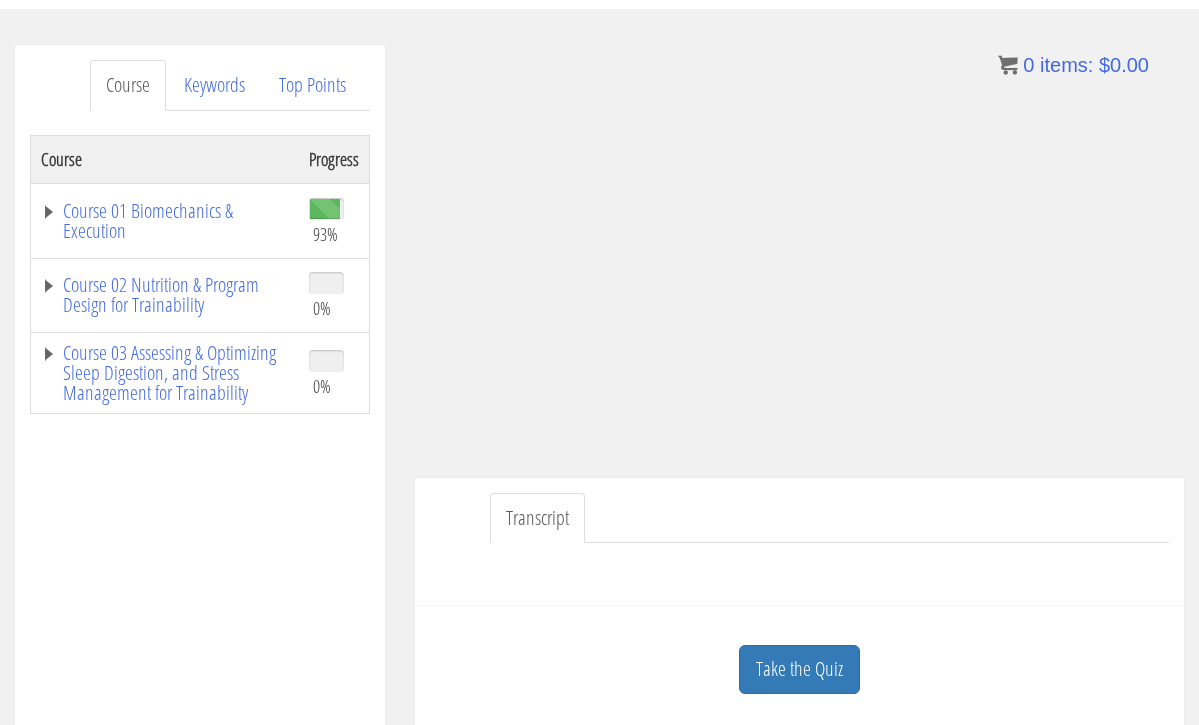 scroll, scrollTop: 220, scrollLeft: 0, axis: vertical 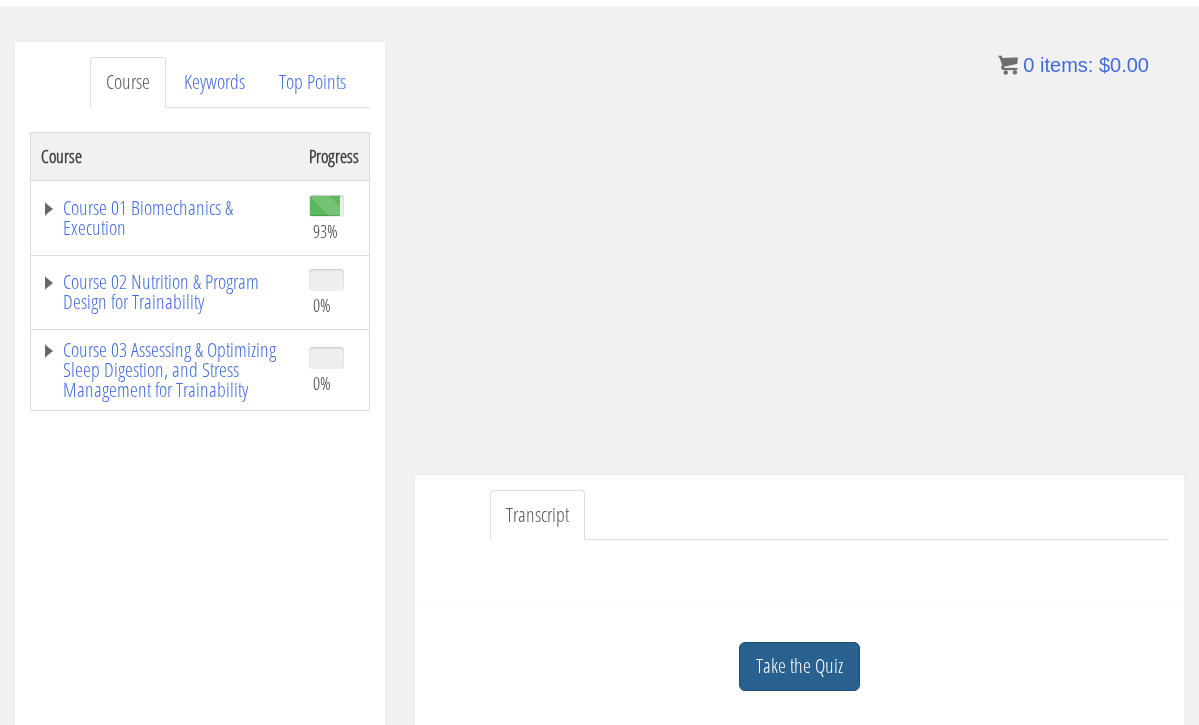 click on "Take the Quiz" at bounding box center (799, 666) 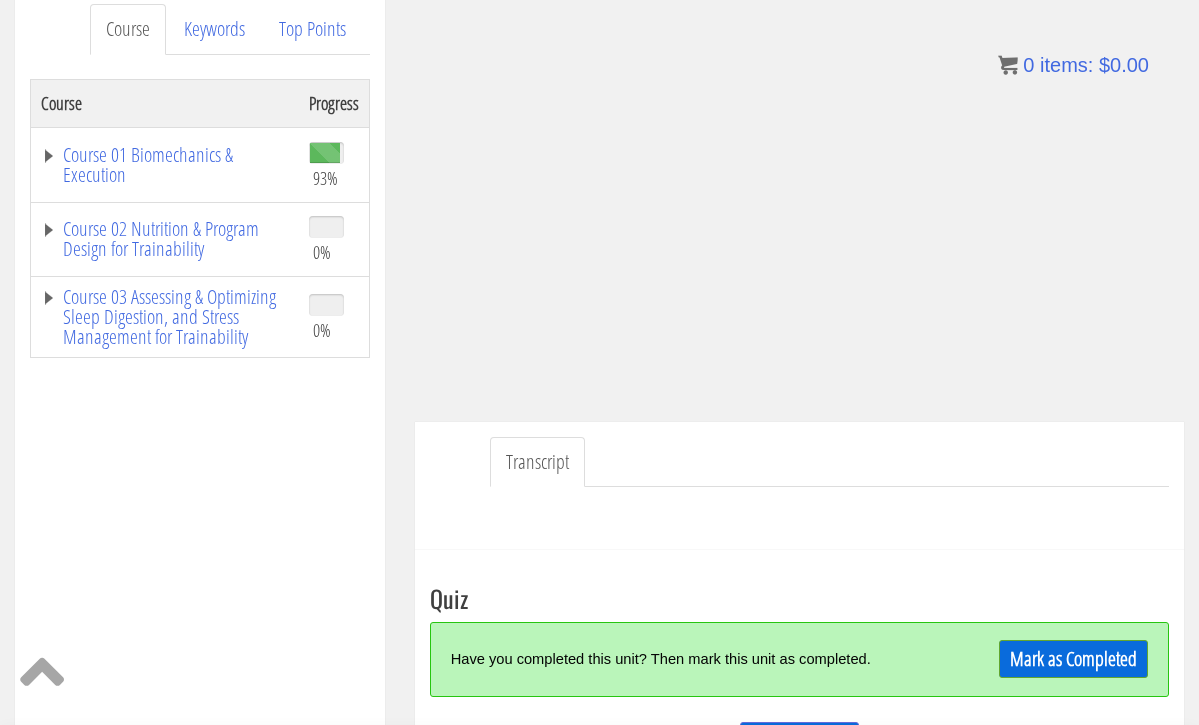 scroll, scrollTop: 294, scrollLeft: 0, axis: vertical 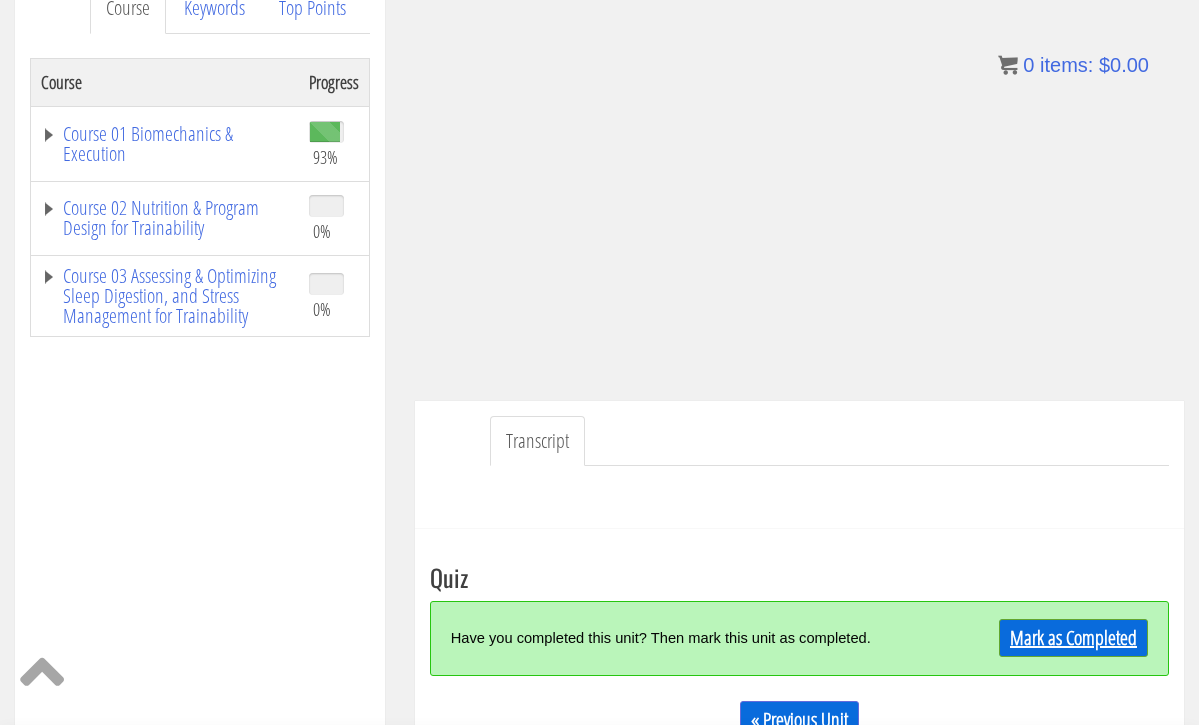 click on "Mark as Completed" at bounding box center [1073, 638] 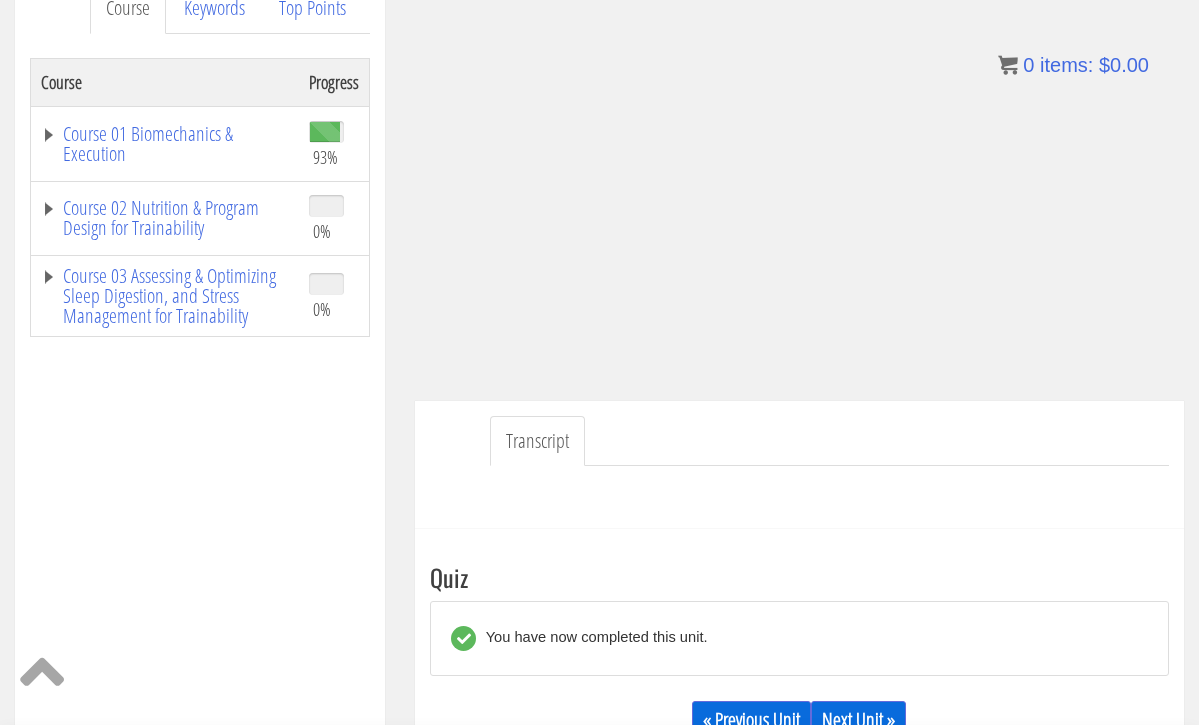 click on "Next Unit »" at bounding box center (858, 720) 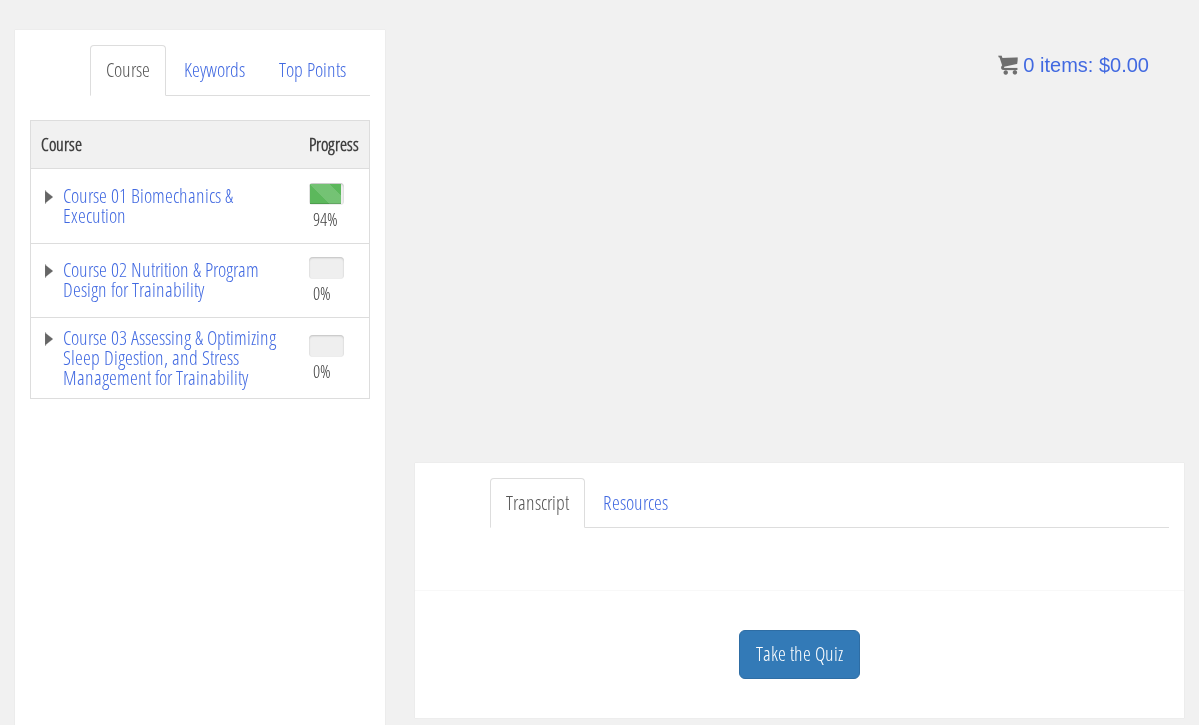 scroll, scrollTop: 233, scrollLeft: 0, axis: vertical 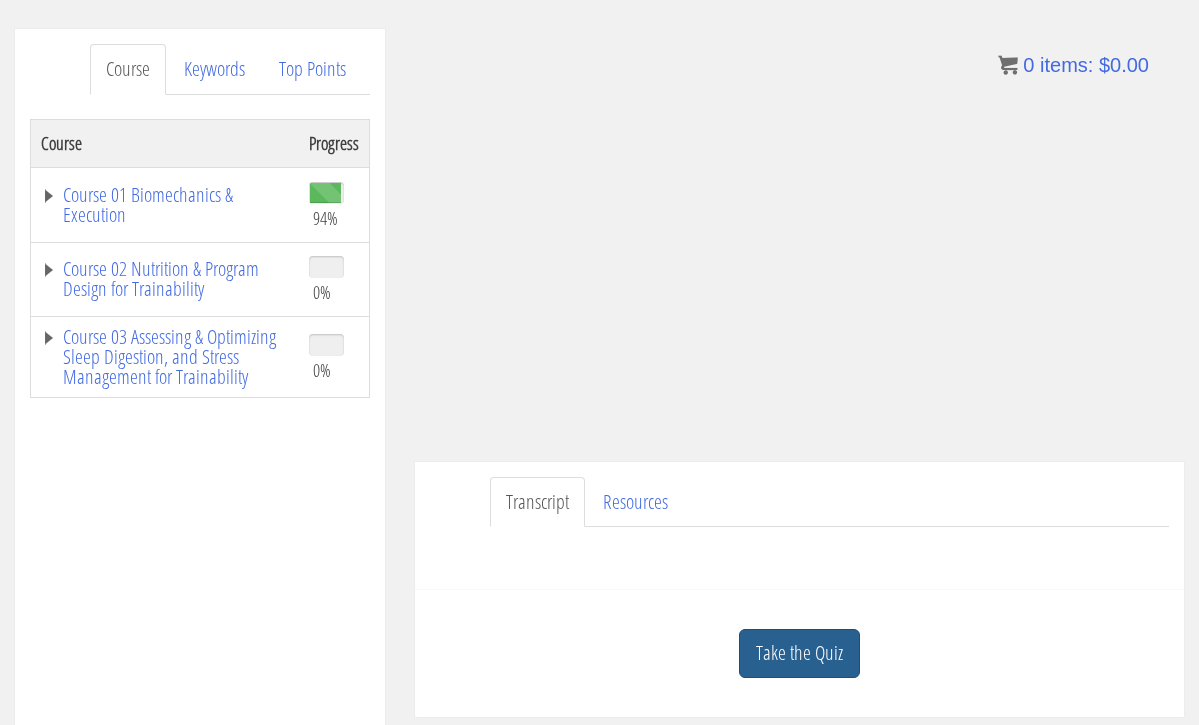 click on "Take the Quiz" at bounding box center (799, 653) 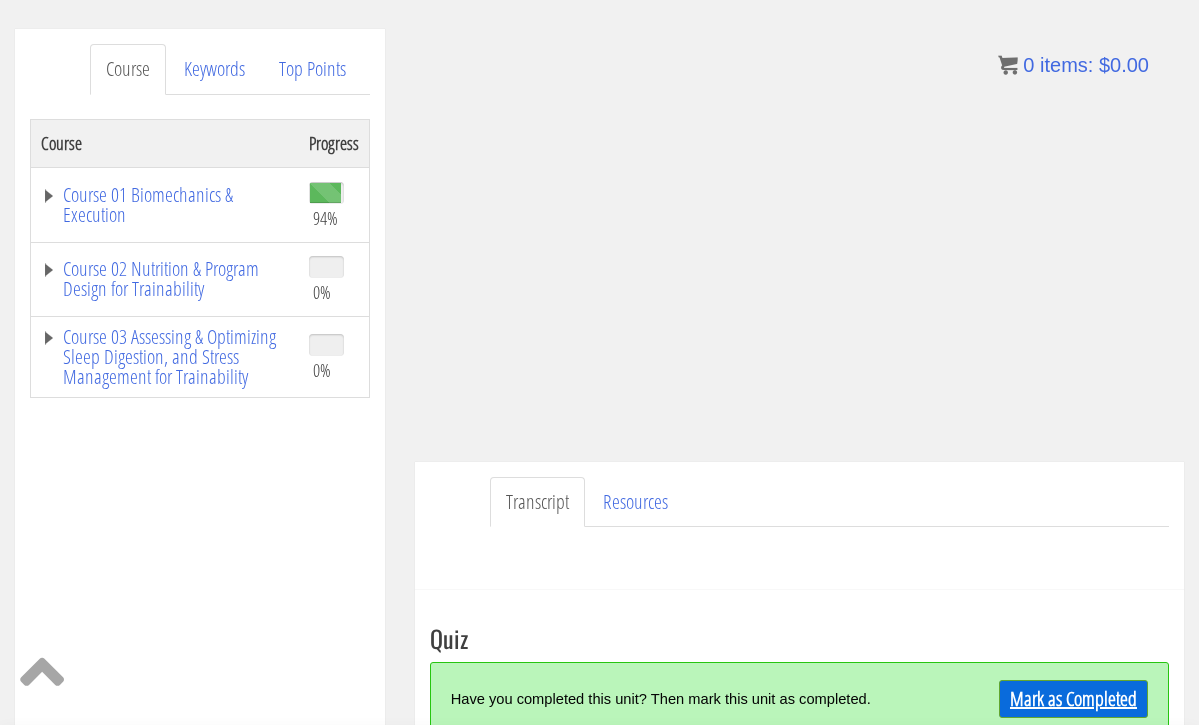 click on "Mark as Completed" at bounding box center (1073, 699) 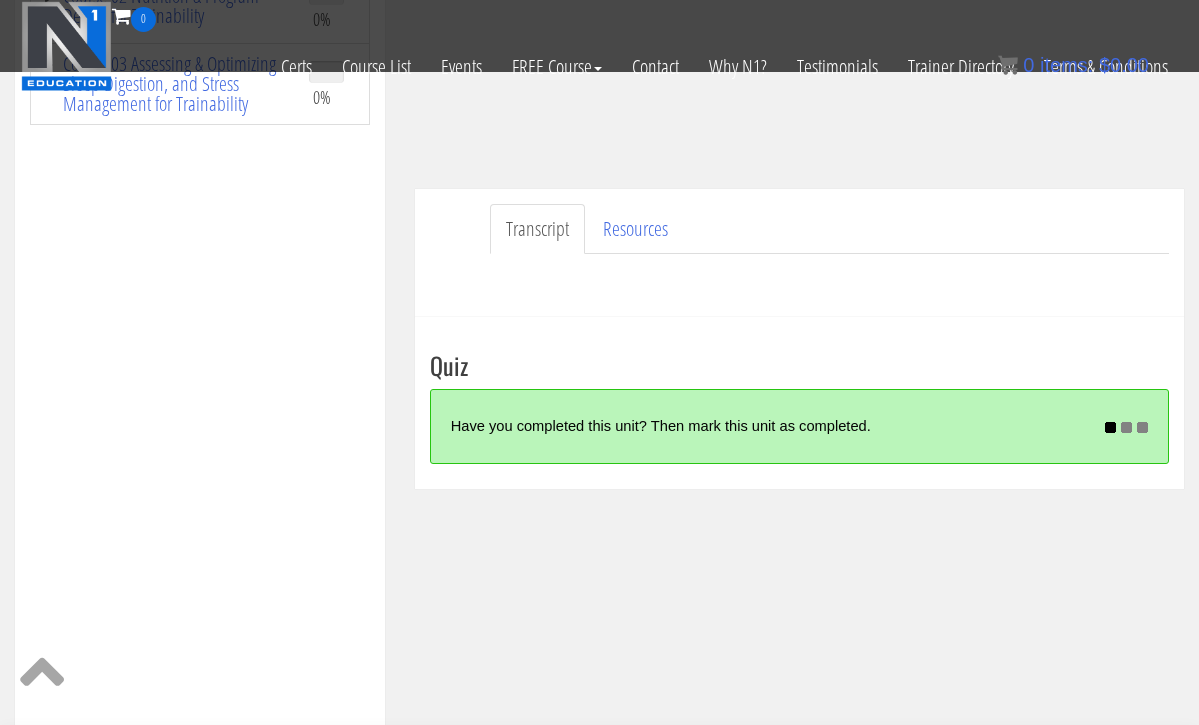 scroll, scrollTop: 381, scrollLeft: 0, axis: vertical 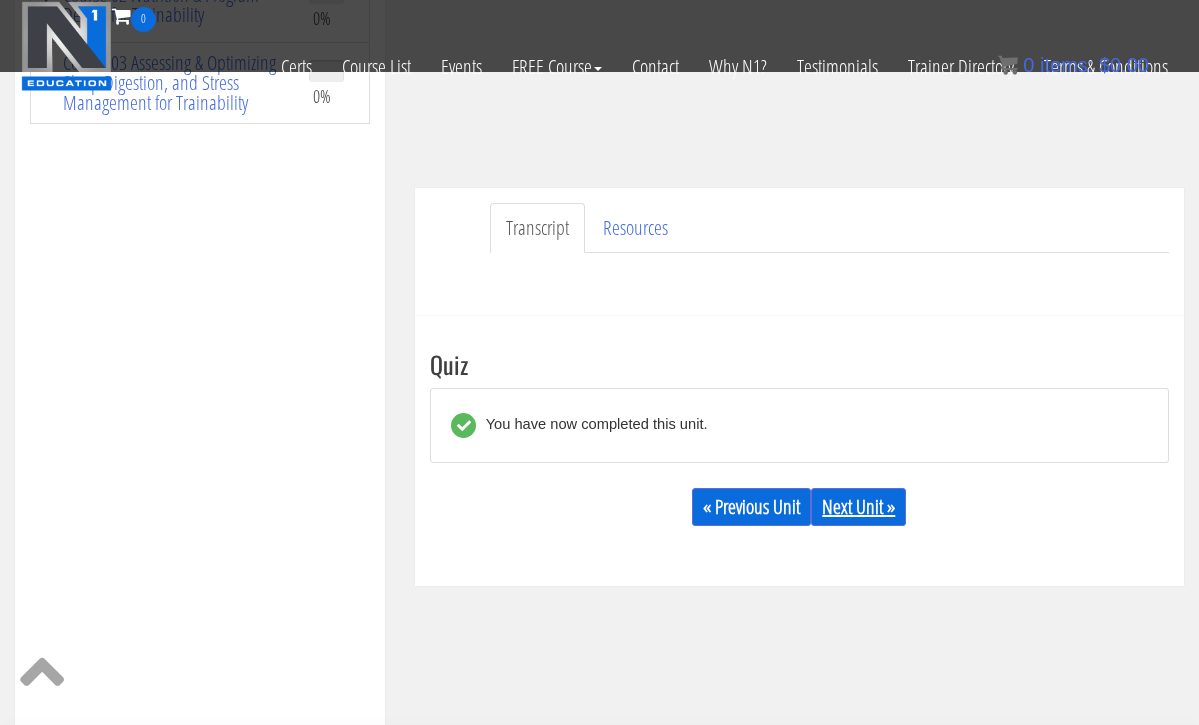 click on "Next Unit »" at bounding box center (858, 507) 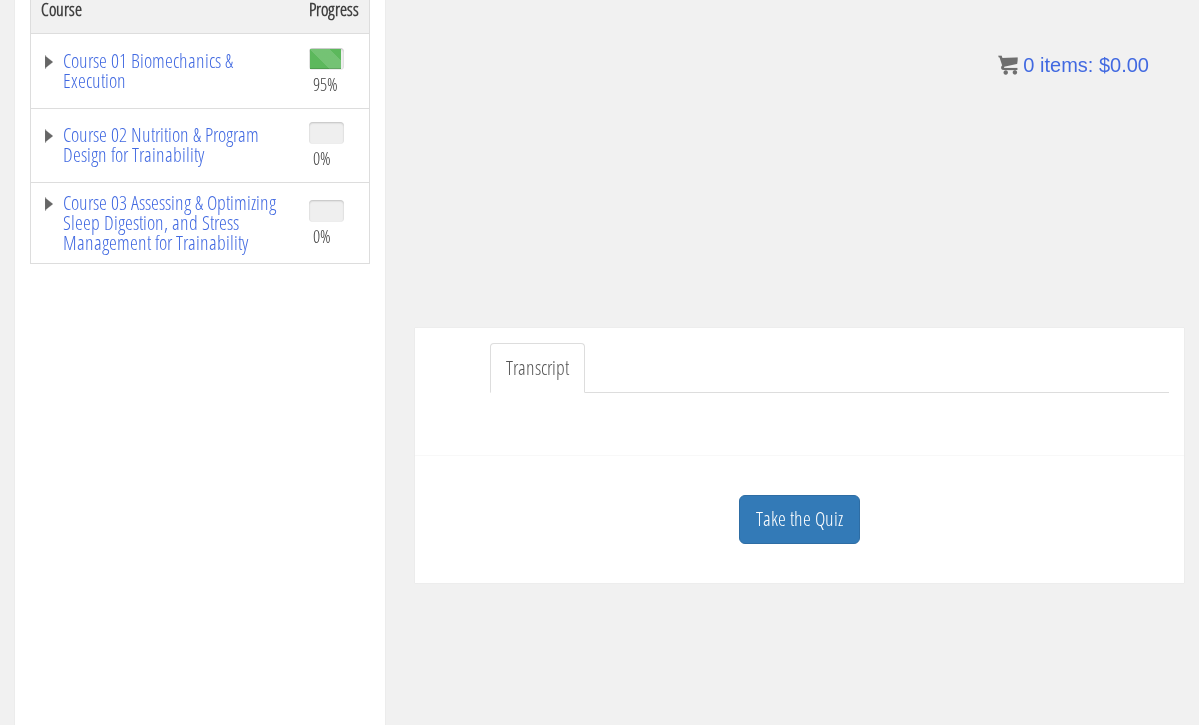 scroll, scrollTop: 371, scrollLeft: 0, axis: vertical 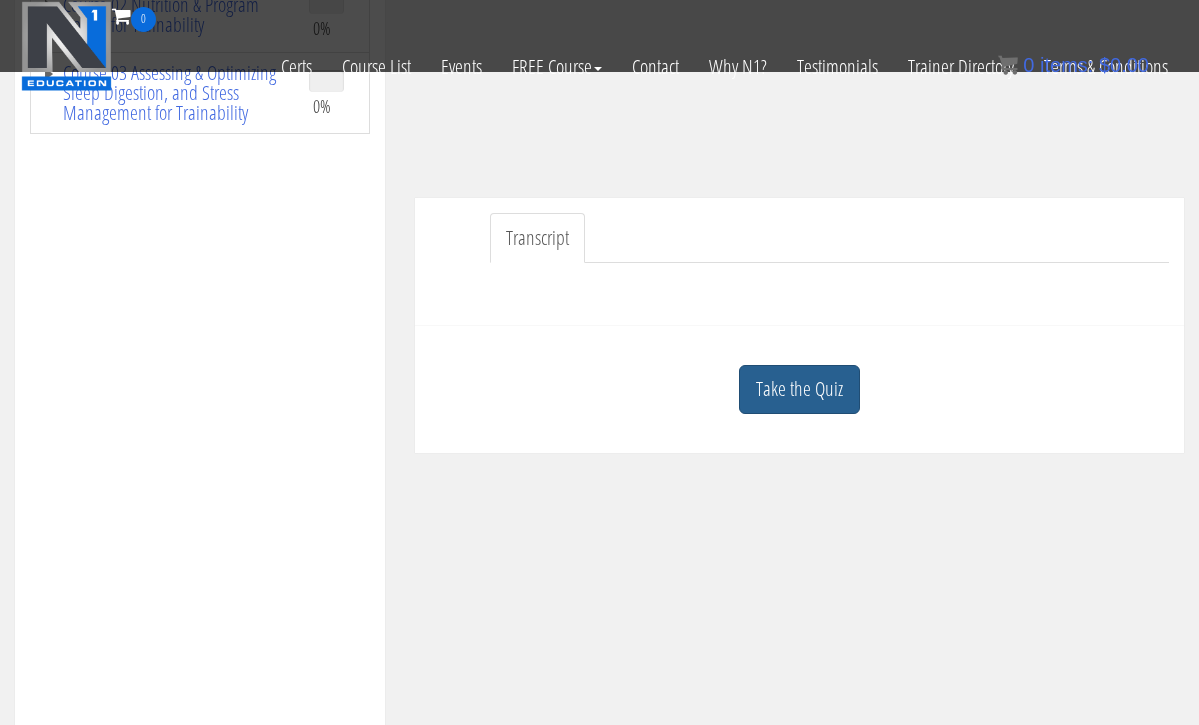 click on "Take the Quiz" at bounding box center (799, 389) 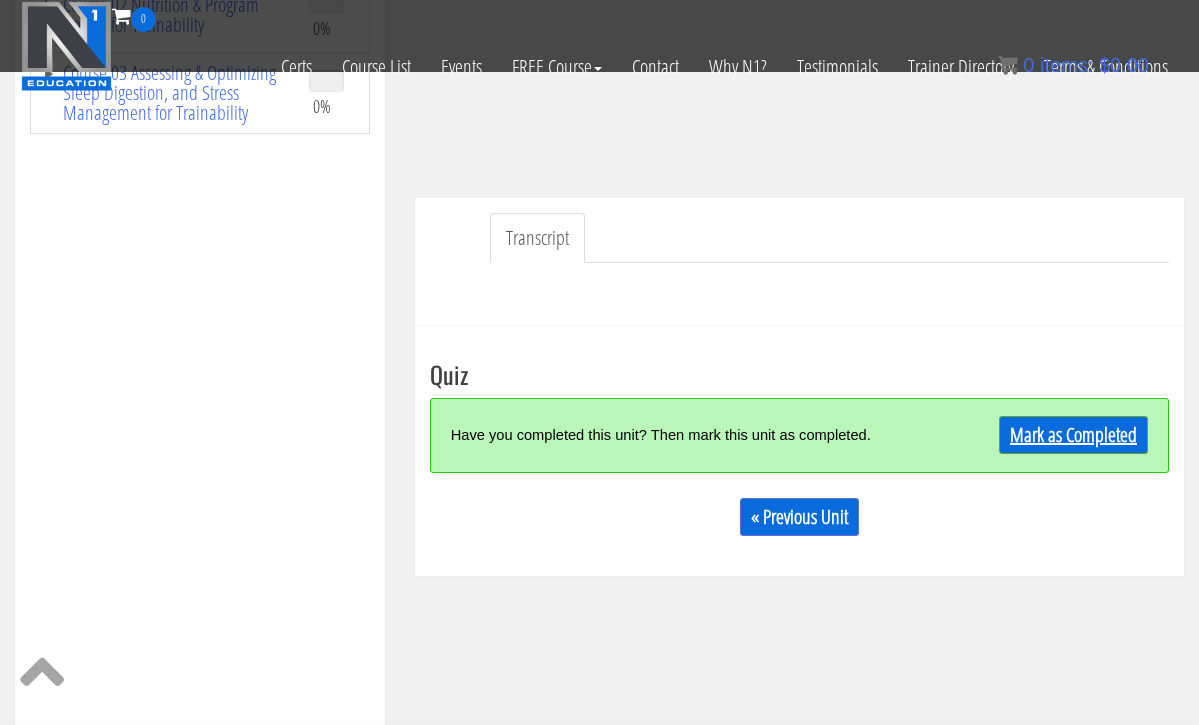 click on "Mark as Completed" at bounding box center [1073, 435] 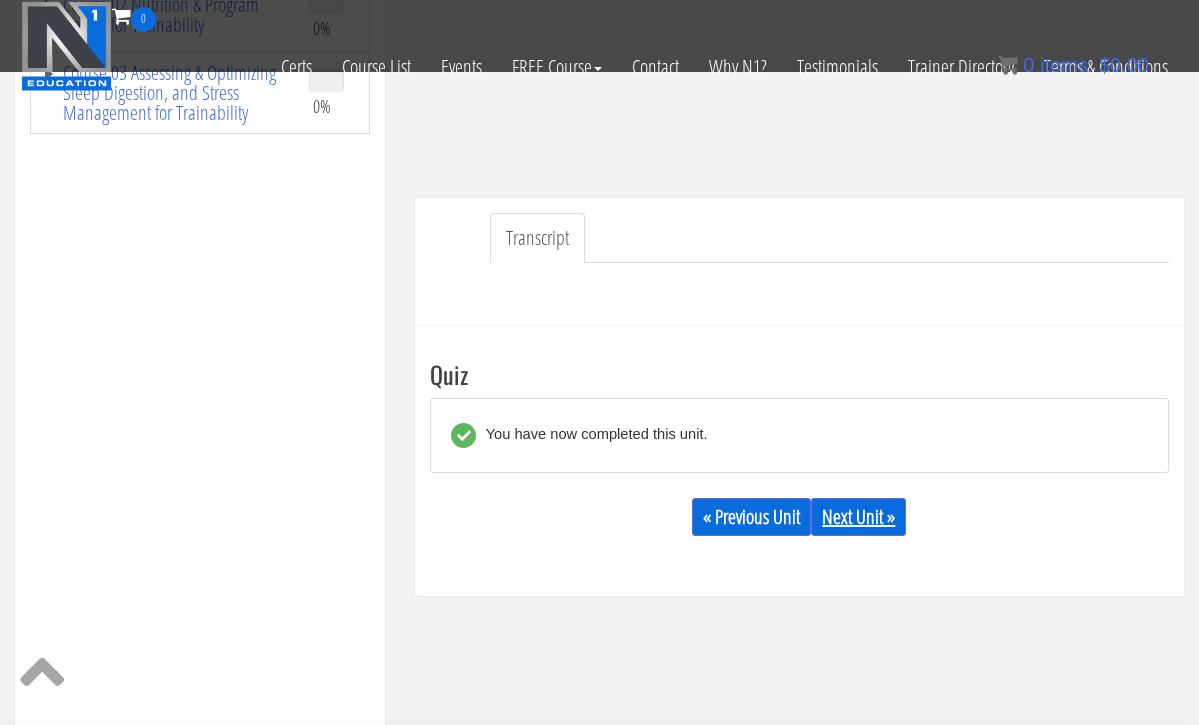 click on "Next Unit »" at bounding box center (858, 517) 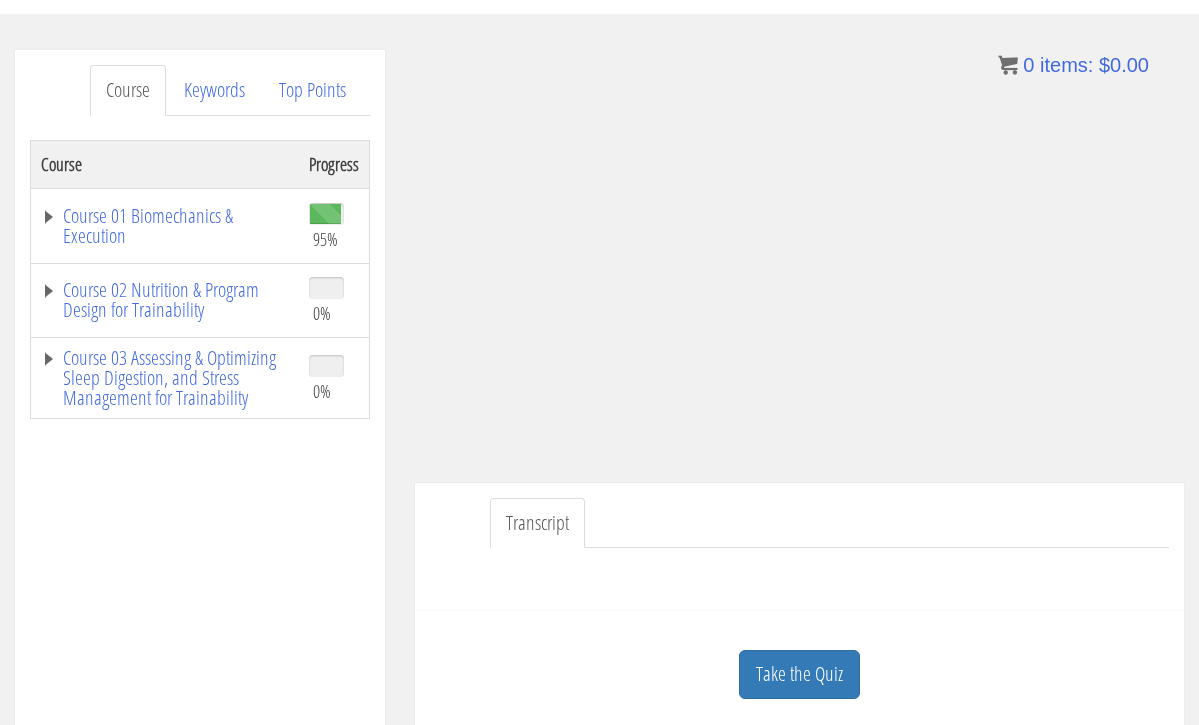 scroll, scrollTop: 219, scrollLeft: 0, axis: vertical 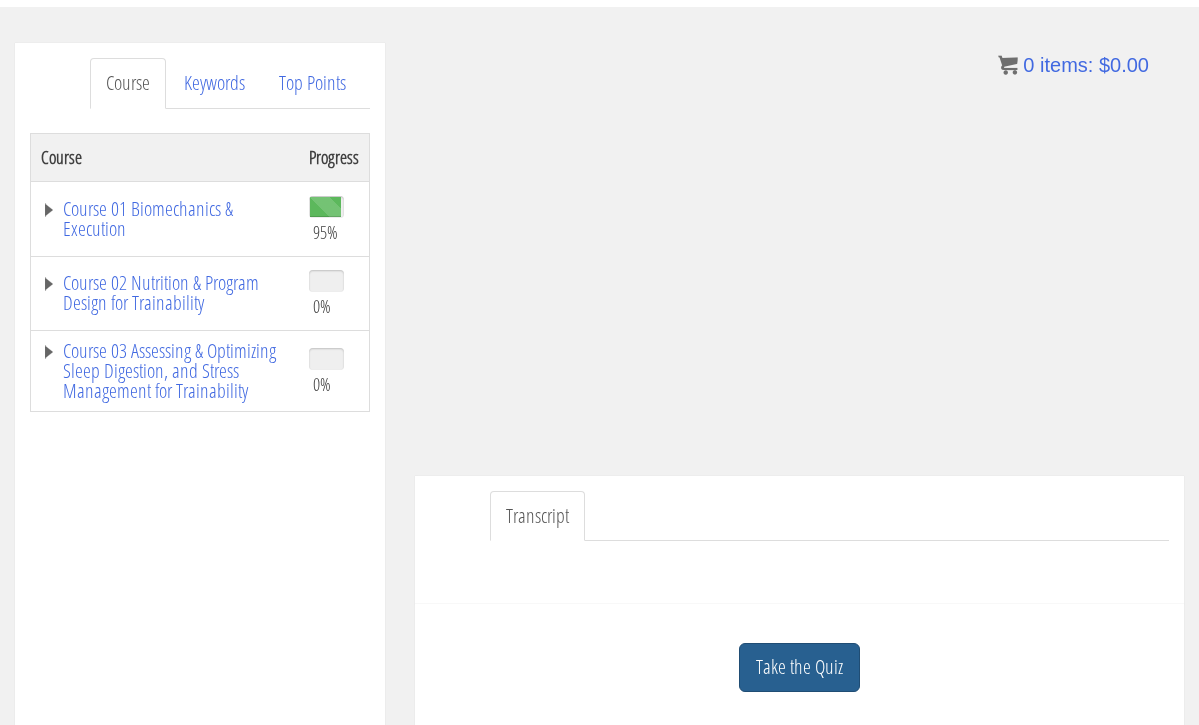 click on "Take the Quiz" at bounding box center [799, 667] 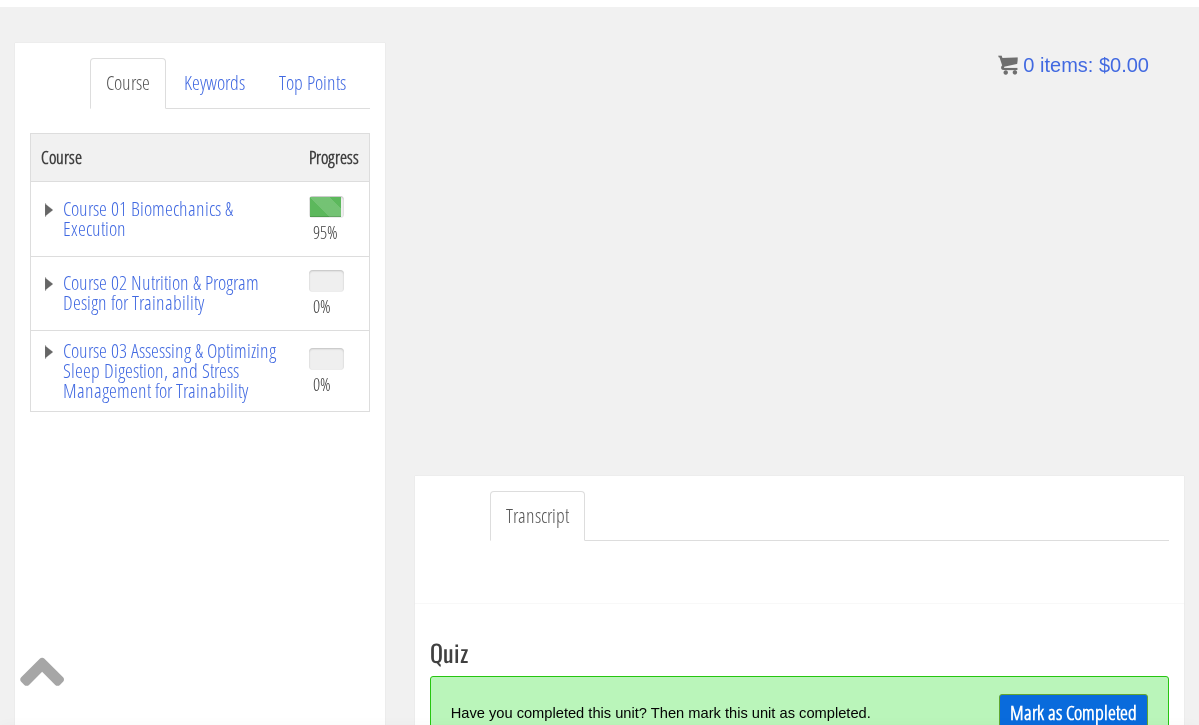 scroll, scrollTop: 327, scrollLeft: 0, axis: vertical 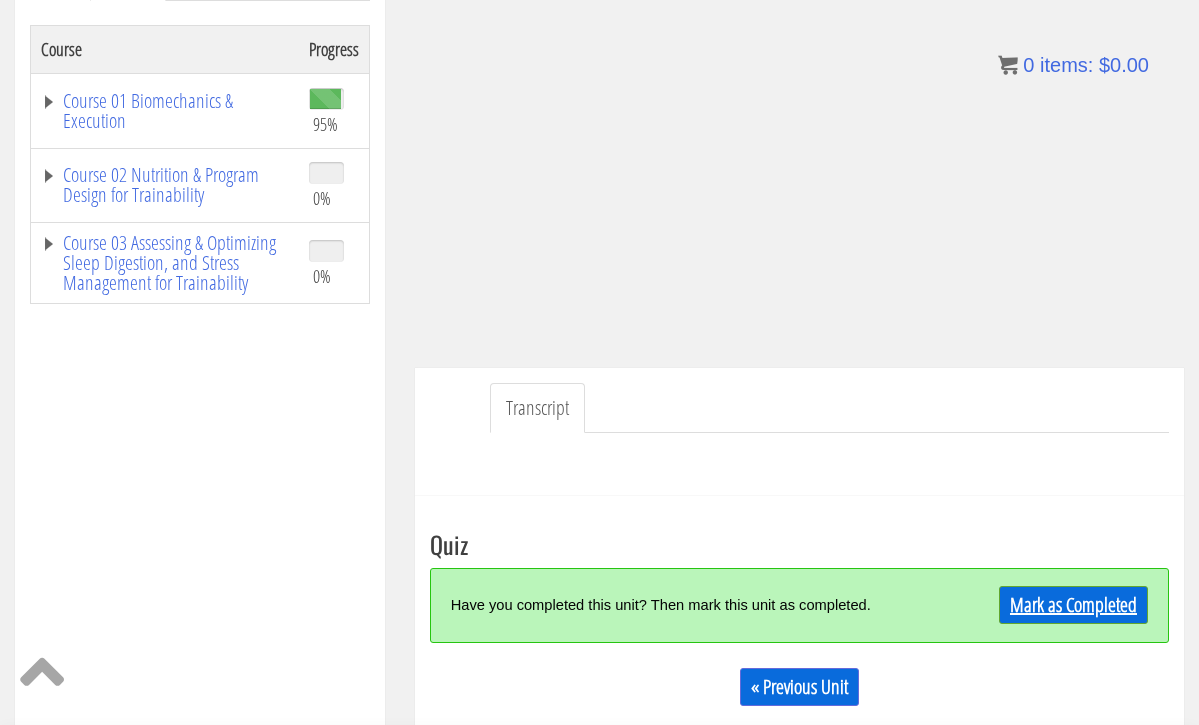 click on "Mark as Completed" at bounding box center [1073, 605] 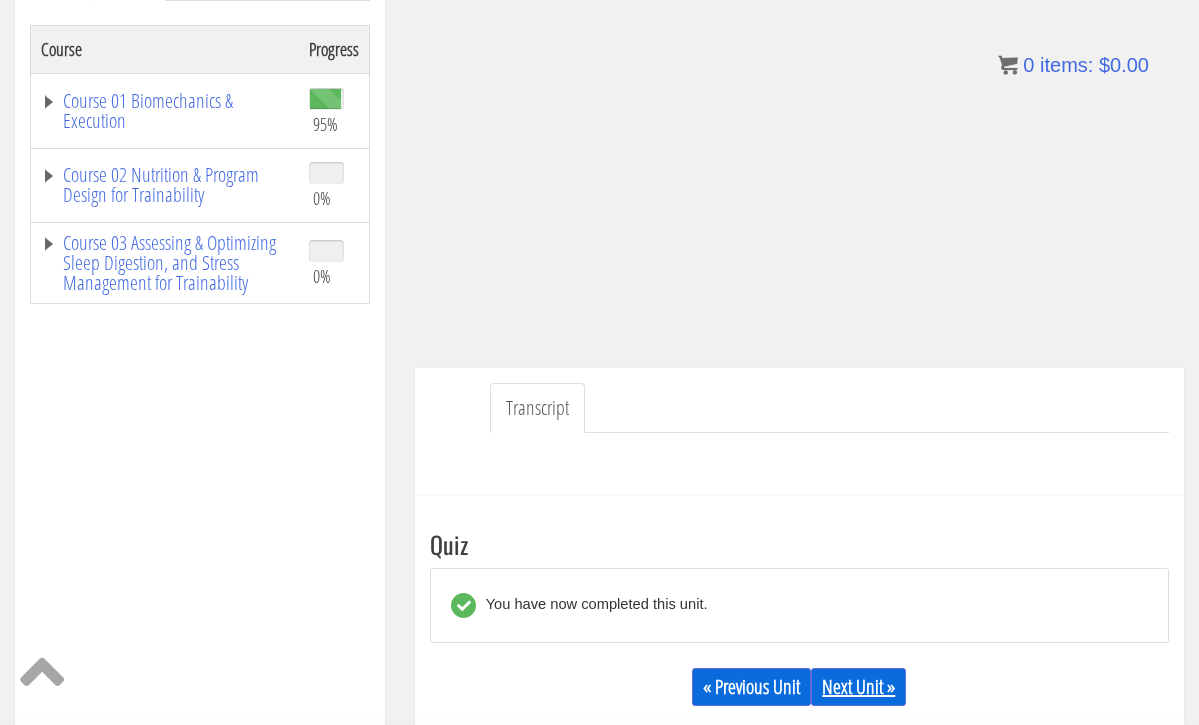 click on "Next Unit »" at bounding box center (858, 687) 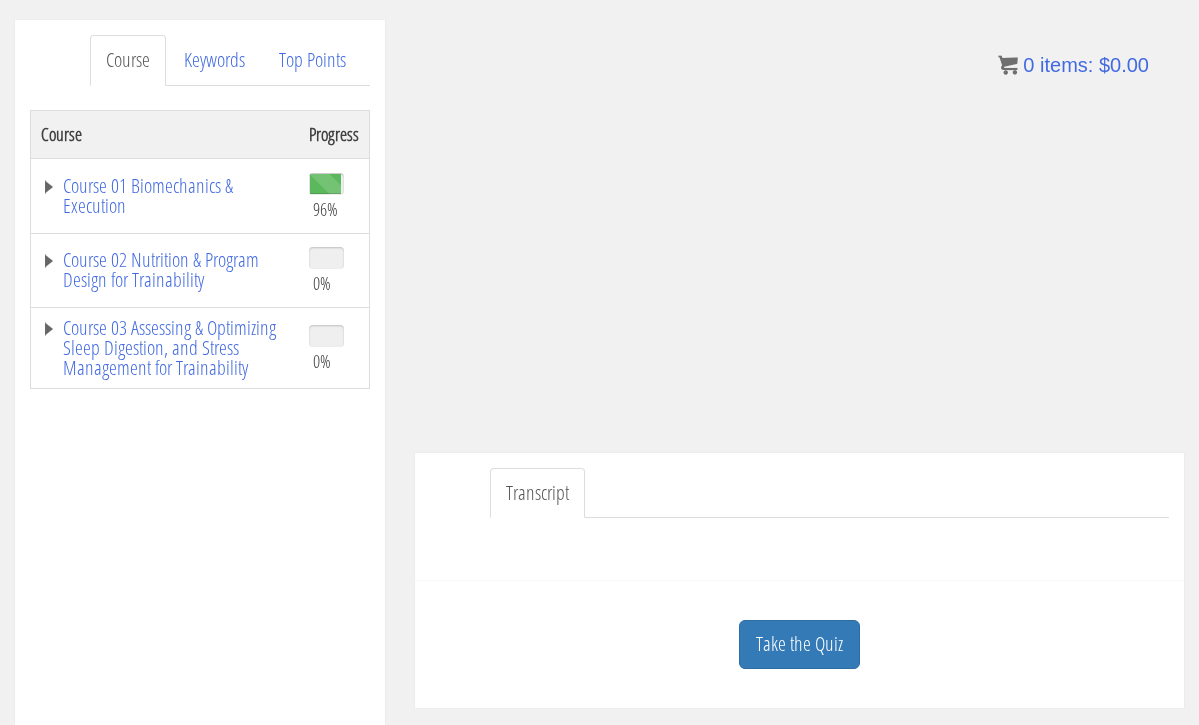 scroll, scrollTop: 245, scrollLeft: 0, axis: vertical 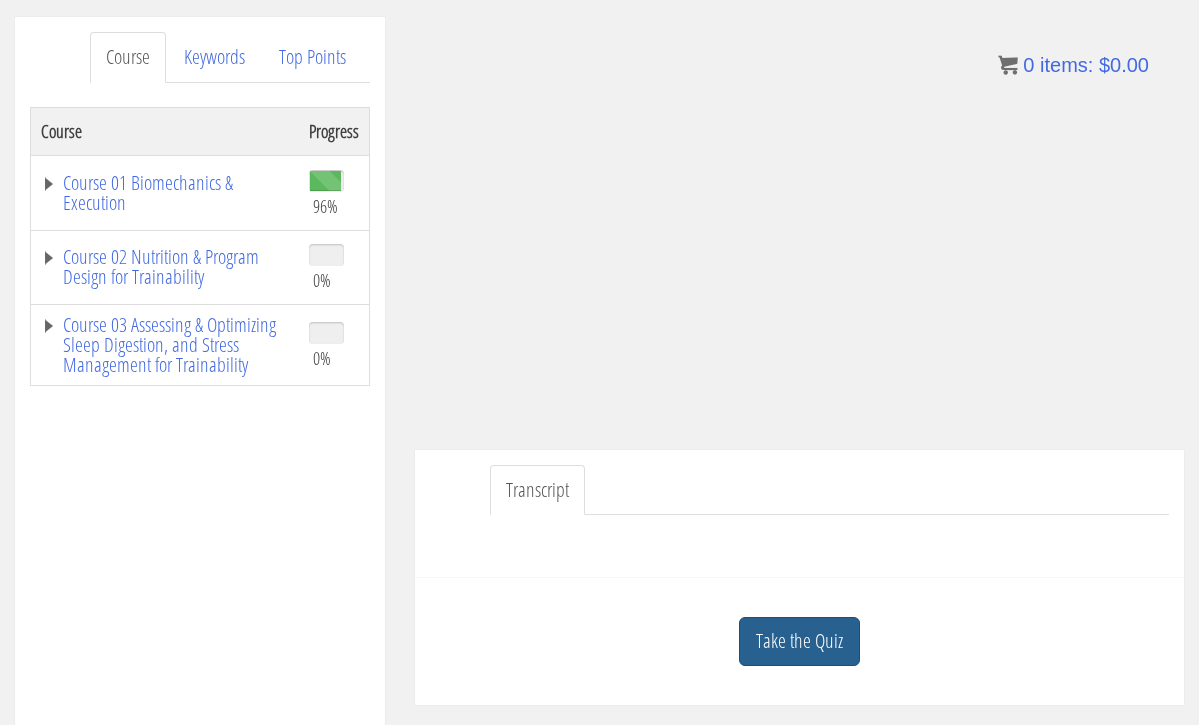 click on "Take the Quiz" at bounding box center (799, 641) 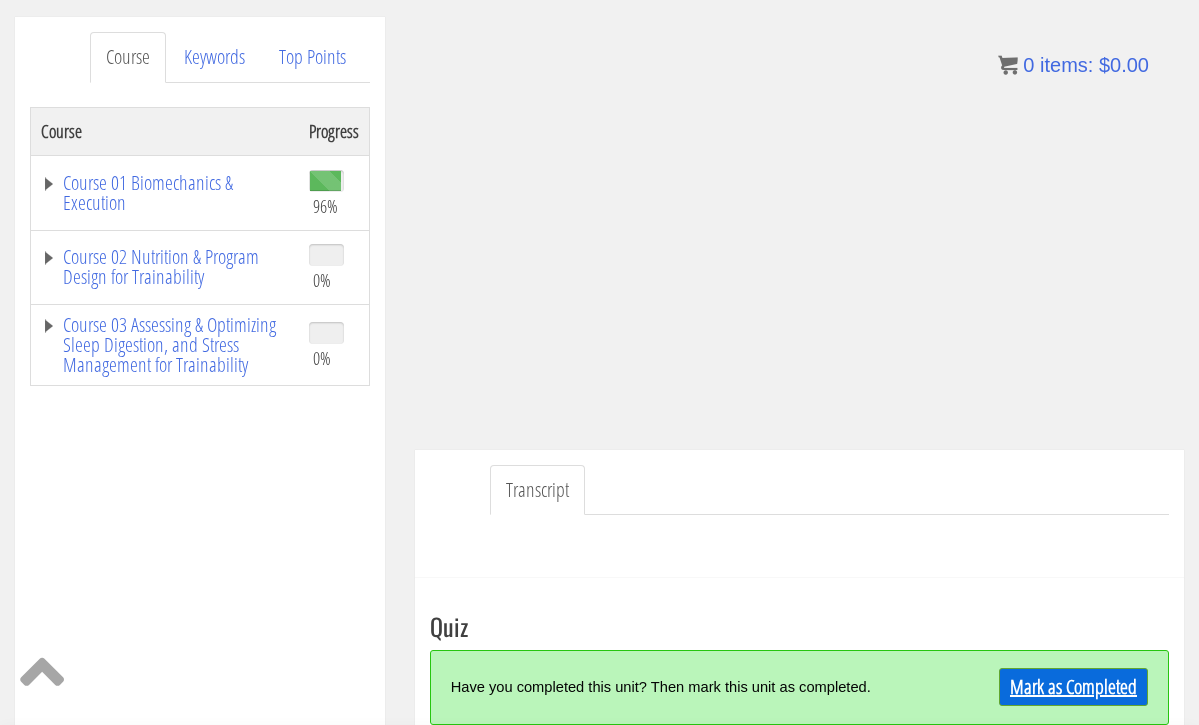 click on "Mark as Completed" at bounding box center (1073, 687) 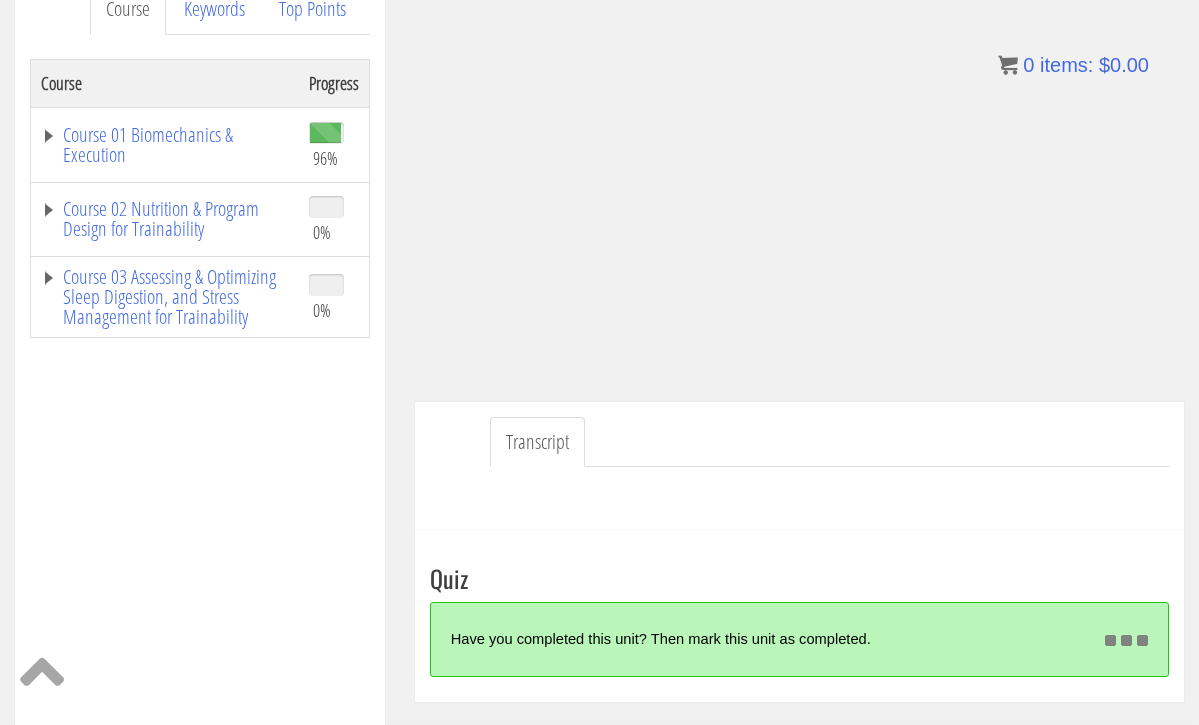 scroll, scrollTop: 318, scrollLeft: 0, axis: vertical 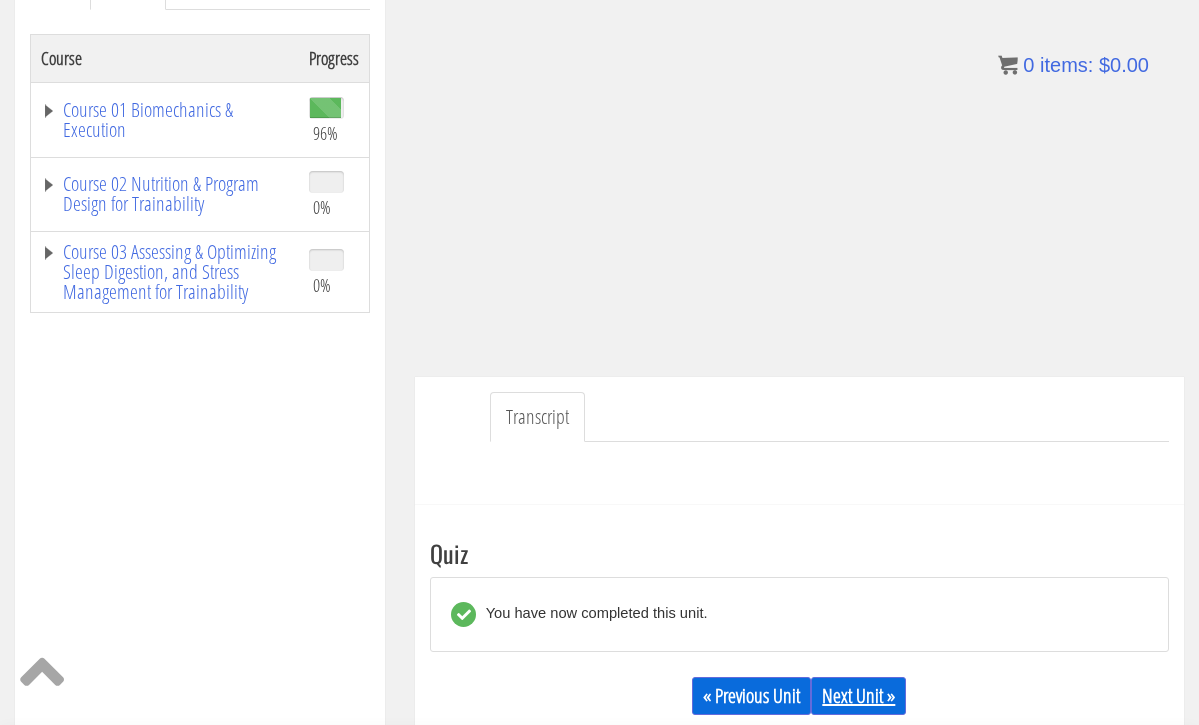 click on "Next Unit »" at bounding box center (858, 696) 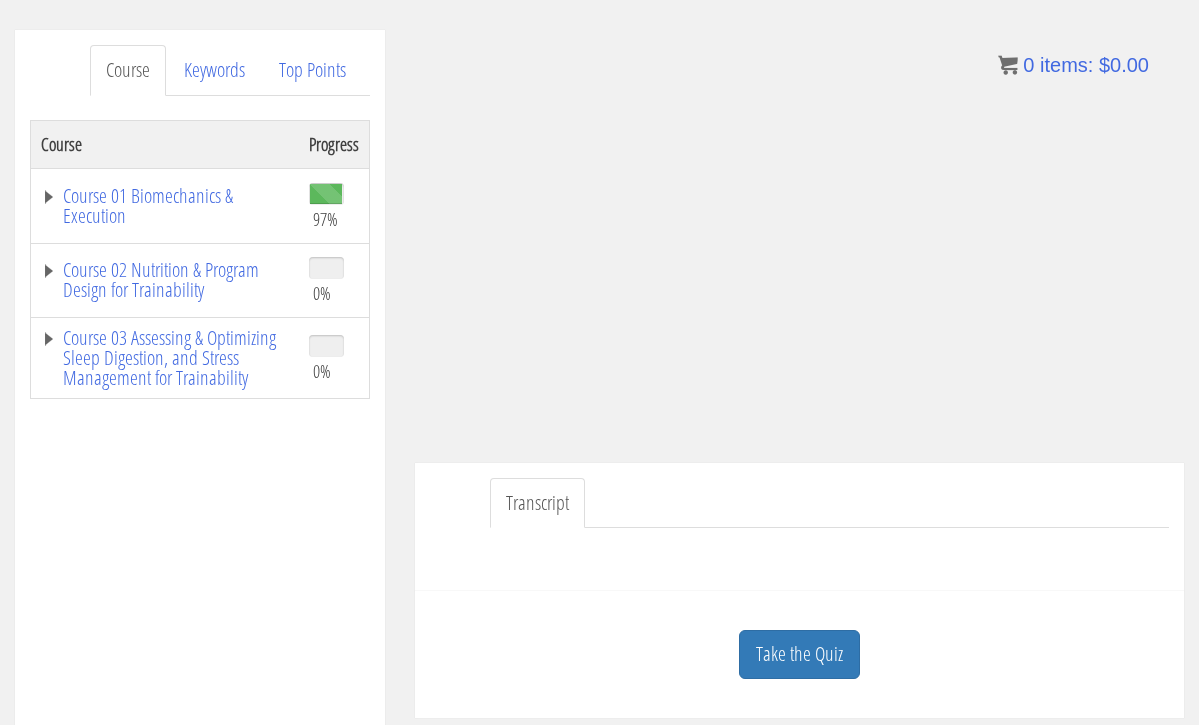 scroll, scrollTop: 229, scrollLeft: 0, axis: vertical 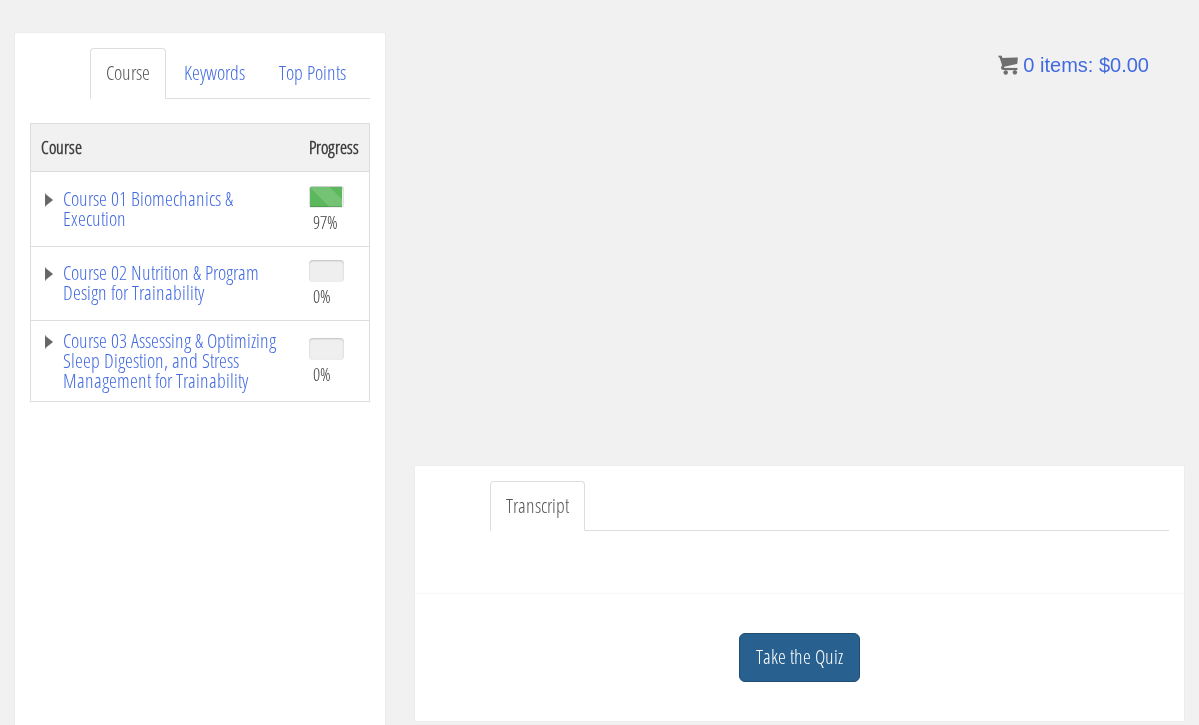 click on "Take the Quiz" at bounding box center [799, 657] 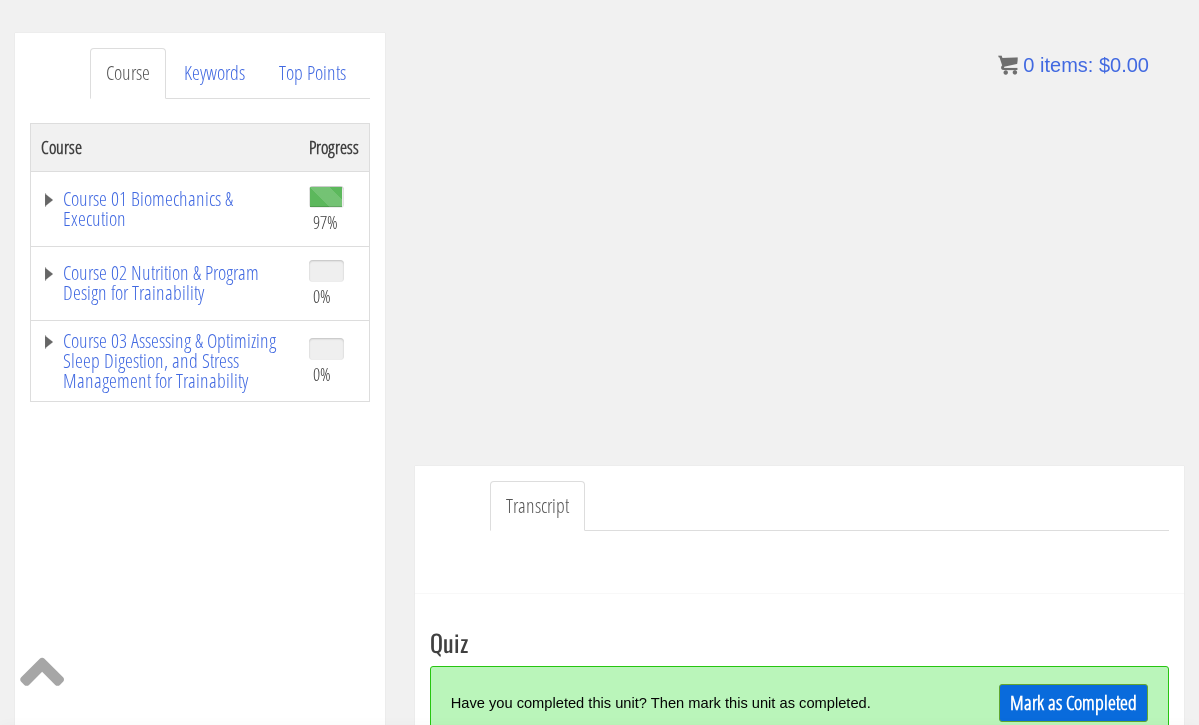 click on "Mark as Completed" at bounding box center [1073, 703] 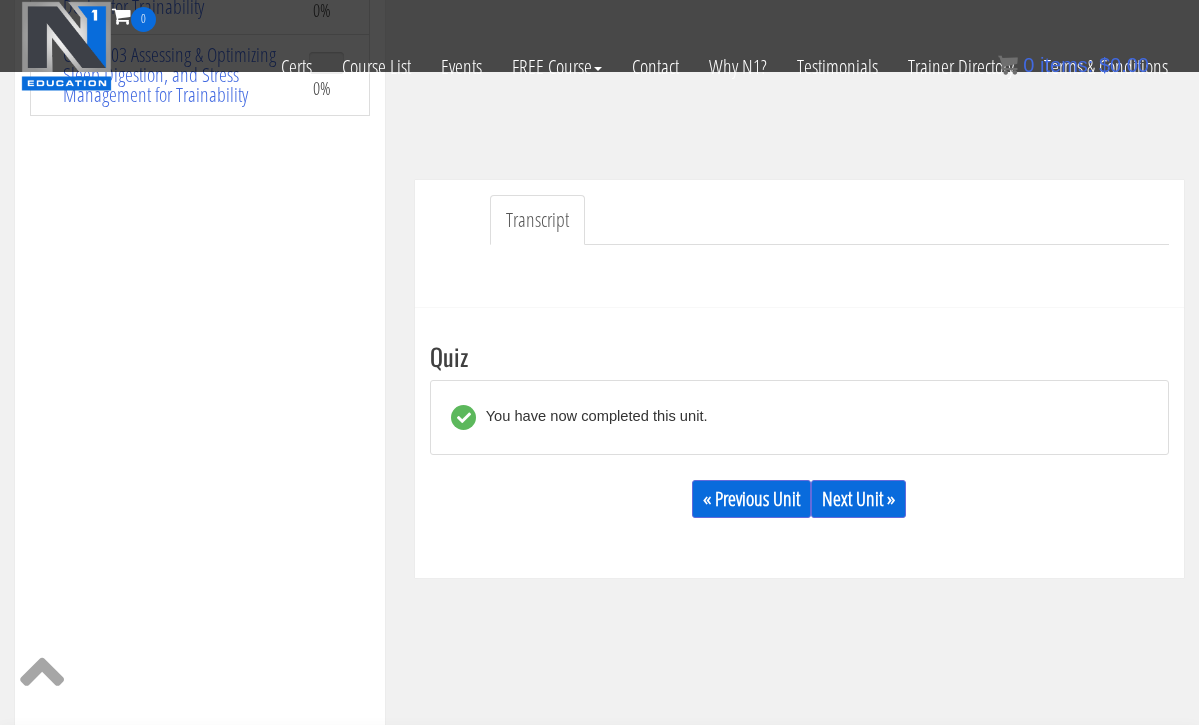 scroll, scrollTop: 400, scrollLeft: 0, axis: vertical 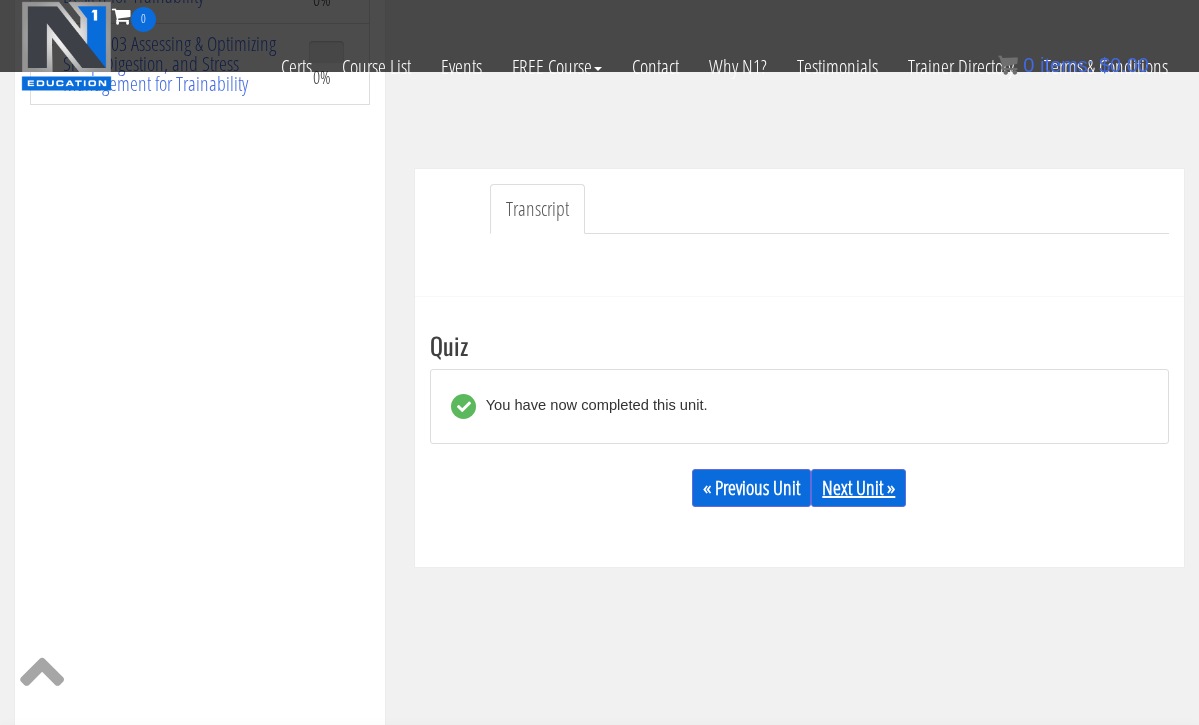 click on "Next Unit »" at bounding box center [858, 488] 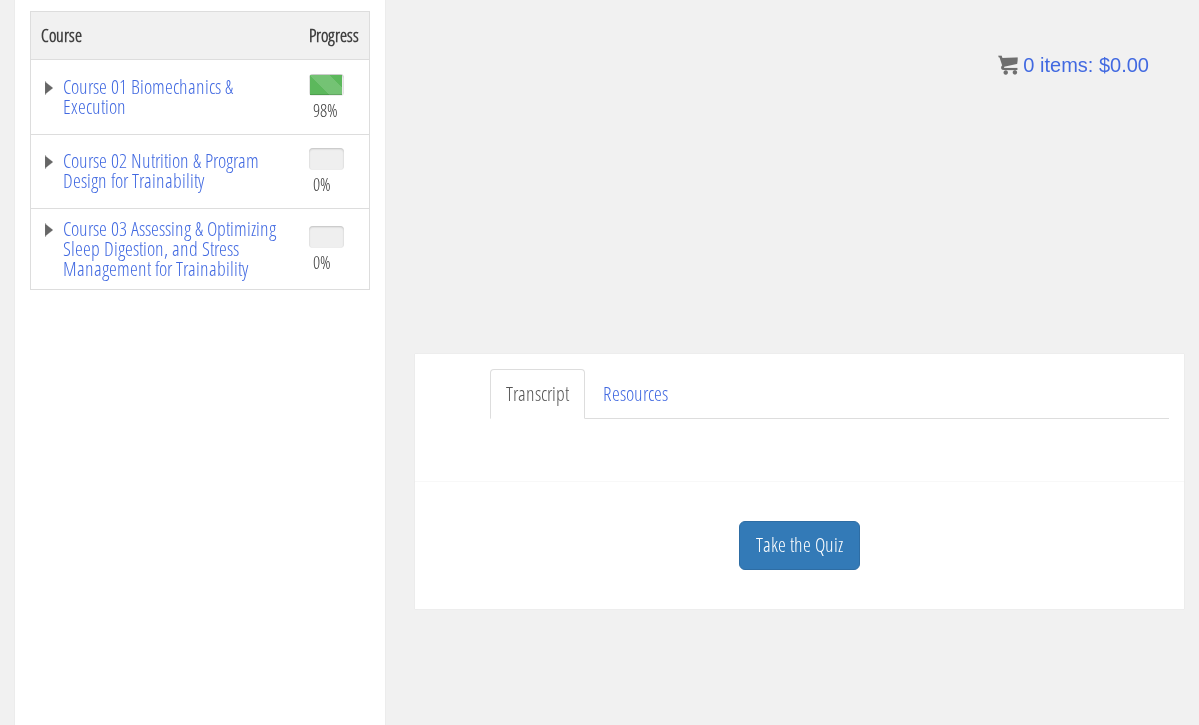 scroll, scrollTop: 345, scrollLeft: 0, axis: vertical 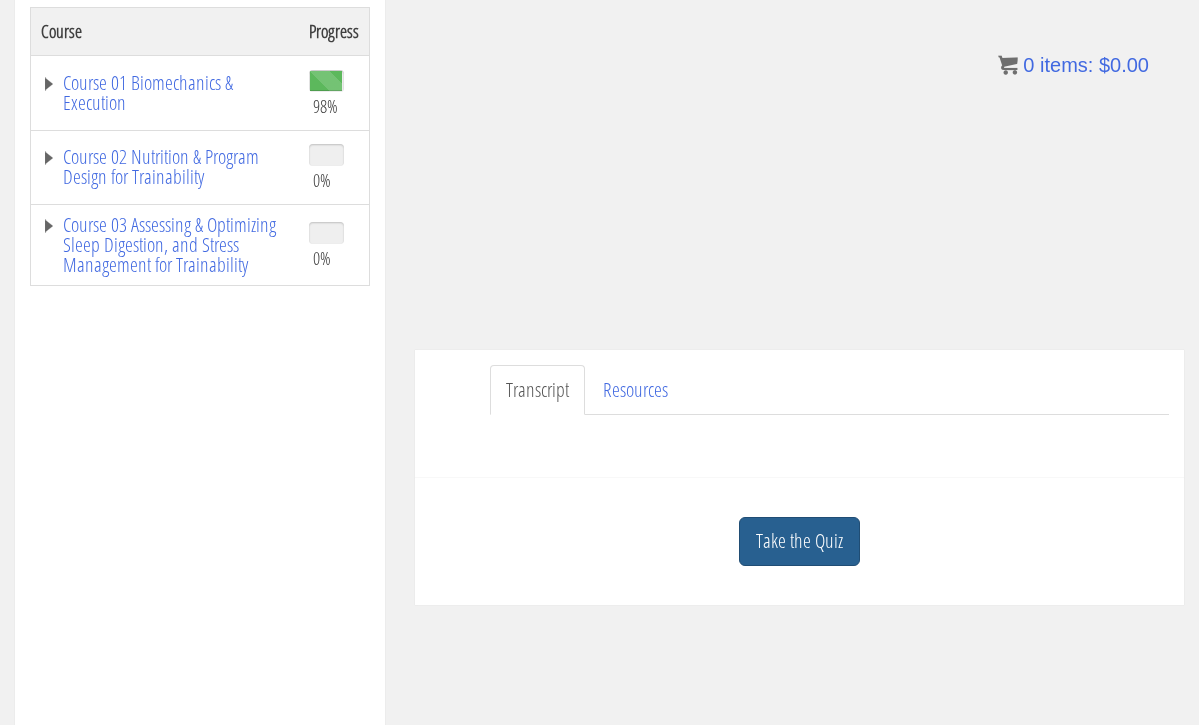 click on "Take the Quiz" at bounding box center [799, 541] 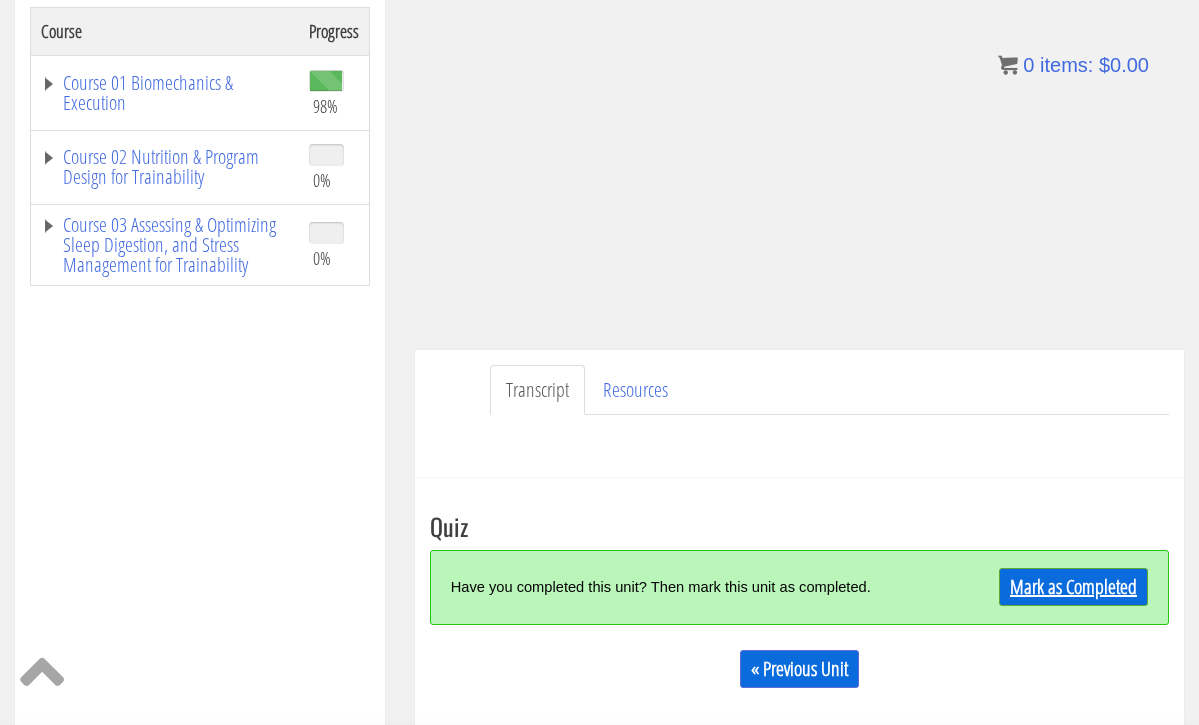 click on "Mark as Completed" at bounding box center (1073, 587) 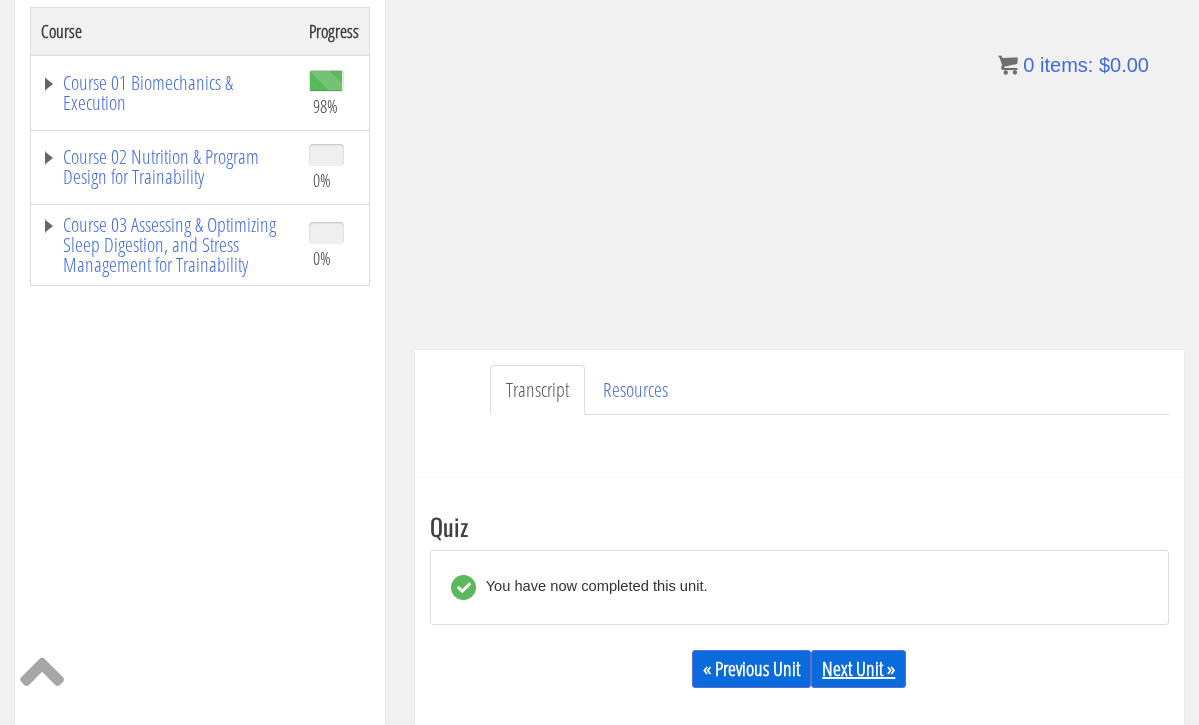 click on "Next Unit »" at bounding box center [858, 669] 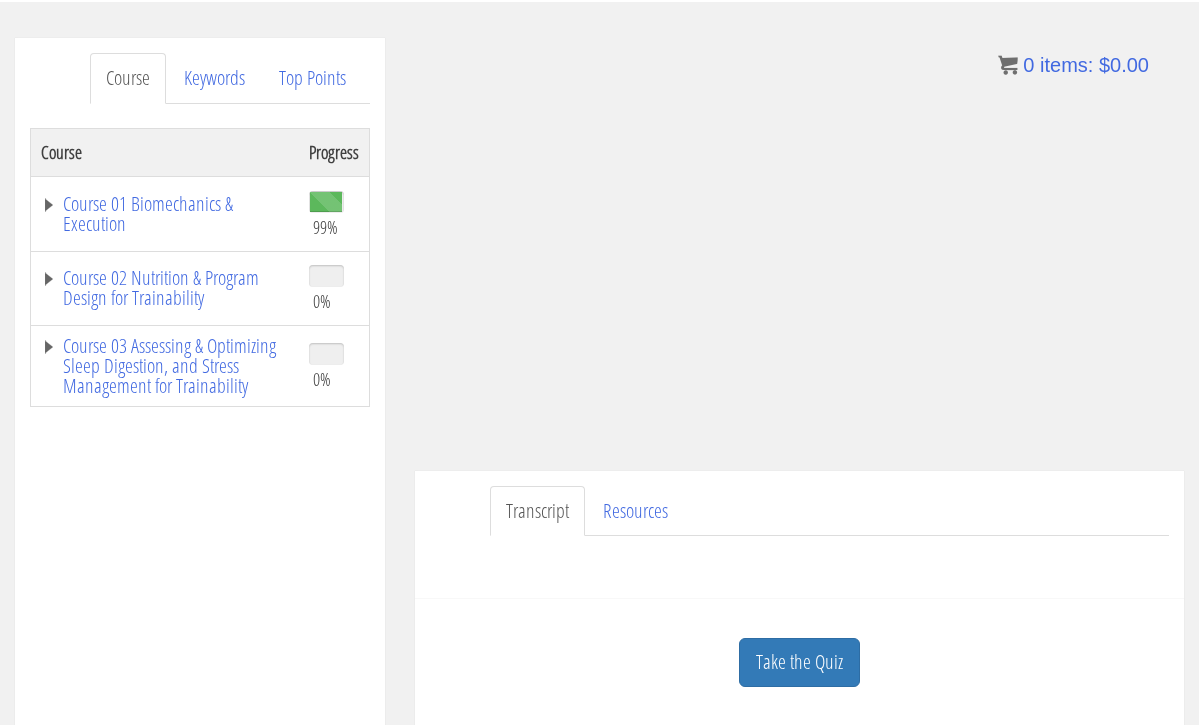 scroll, scrollTop: 222, scrollLeft: 0, axis: vertical 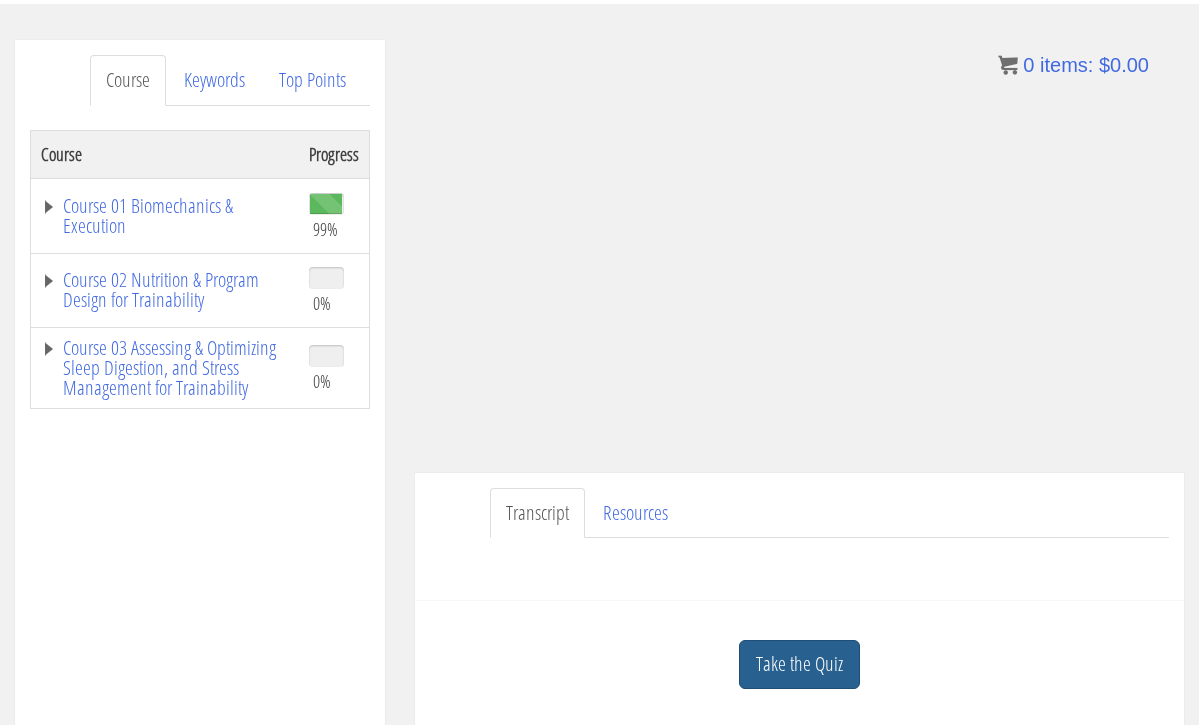 click on "Take the Quiz" at bounding box center (799, 664) 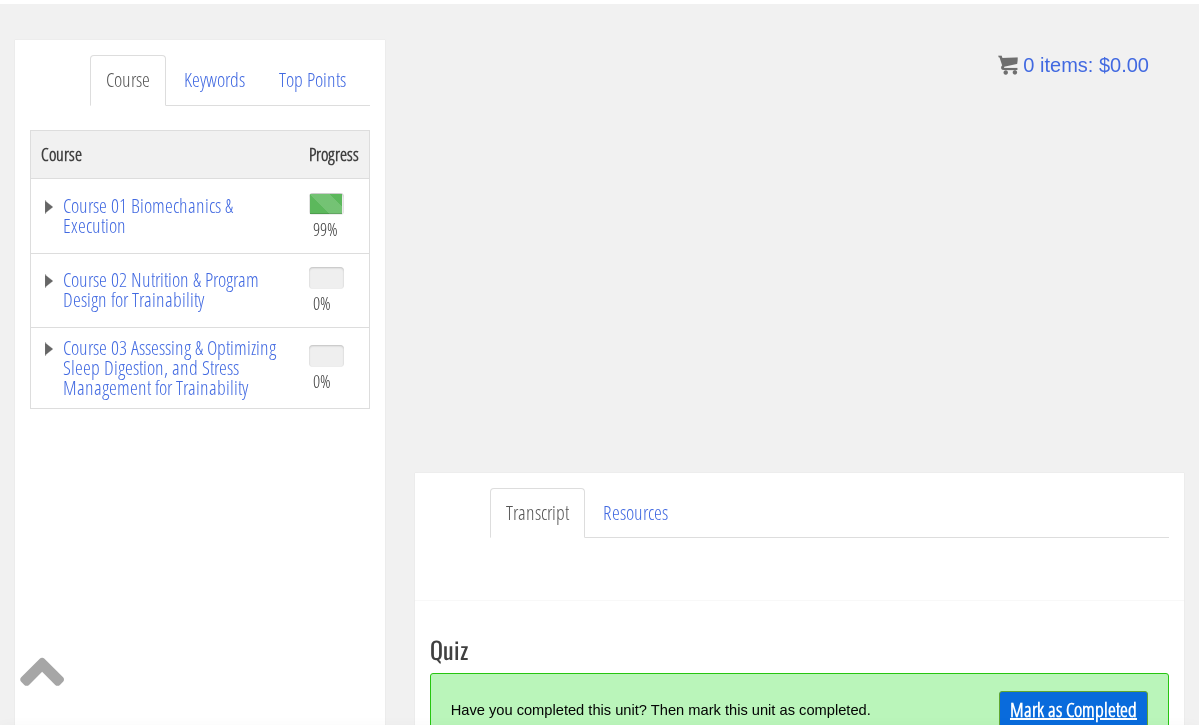 click on "Mark as Completed" at bounding box center (1073, 710) 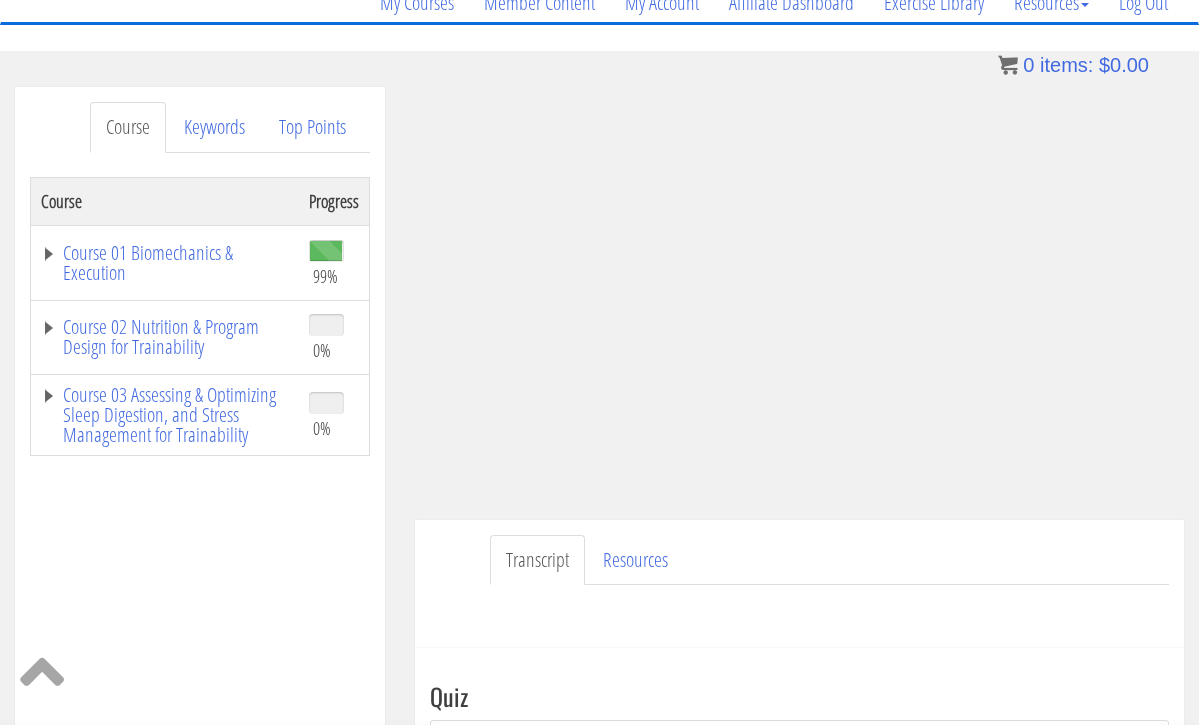 scroll, scrollTop: 176, scrollLeft: 0, axis: vertical 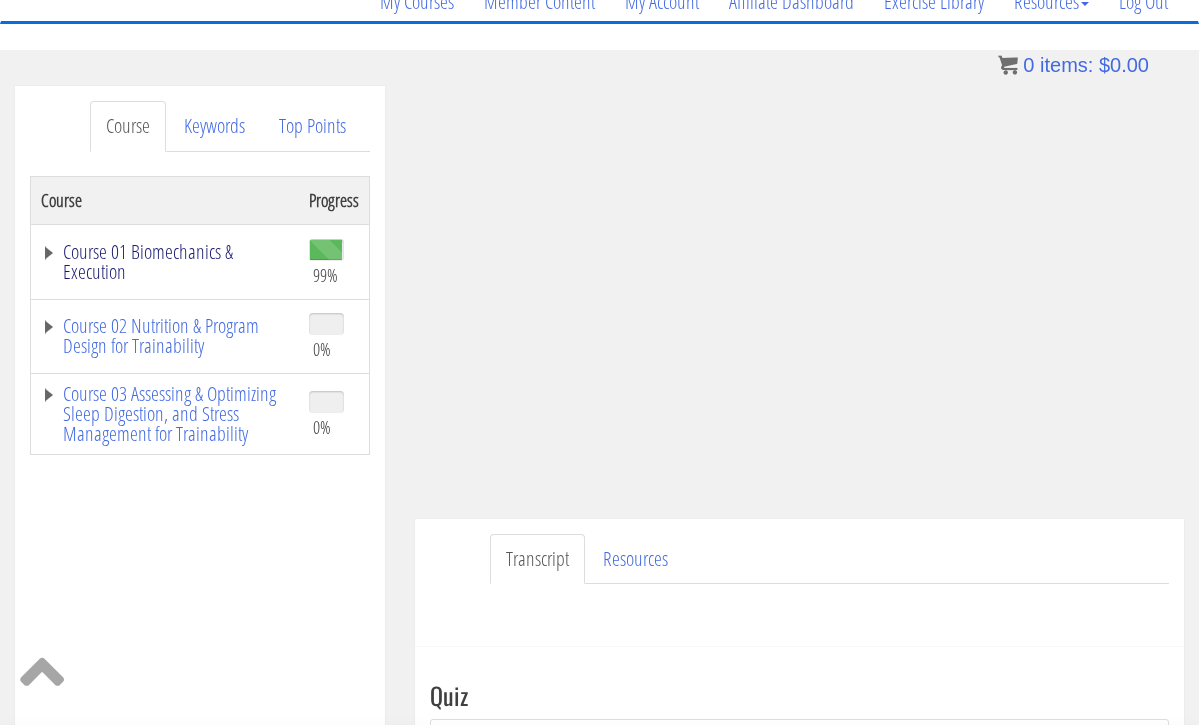 click on "Course 01 Biomechanics & Execution" at bounding box center (165, 262) 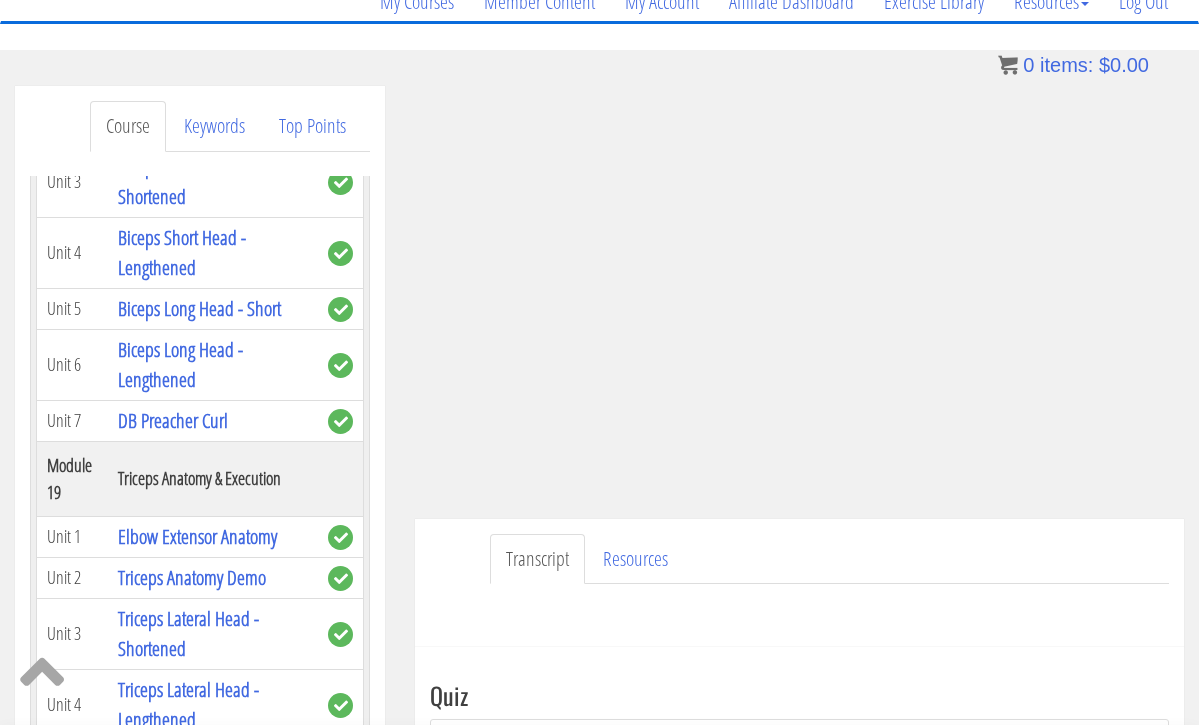scroll, scrollTop: 7099, scrollLeft: 0, axis: vertical 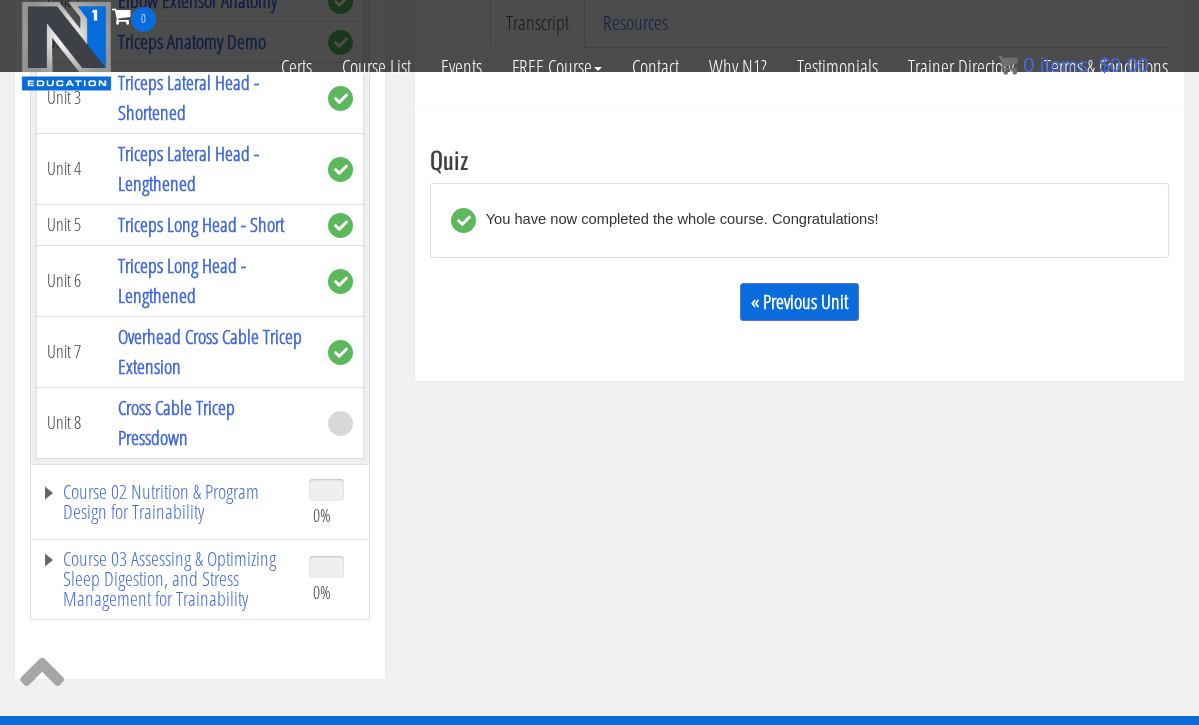 click at bounding box center [340, 423] 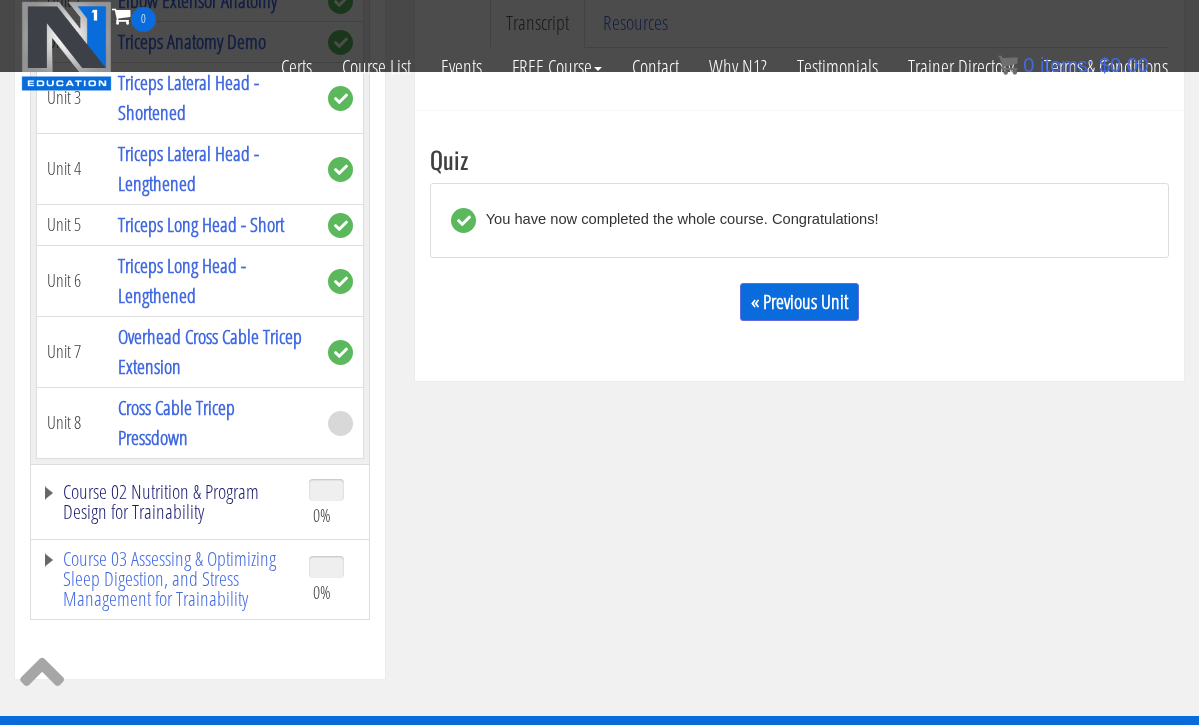 click on "Course 02 Nutrition & Program Design for Trainability" at bounding box center [165, 502] 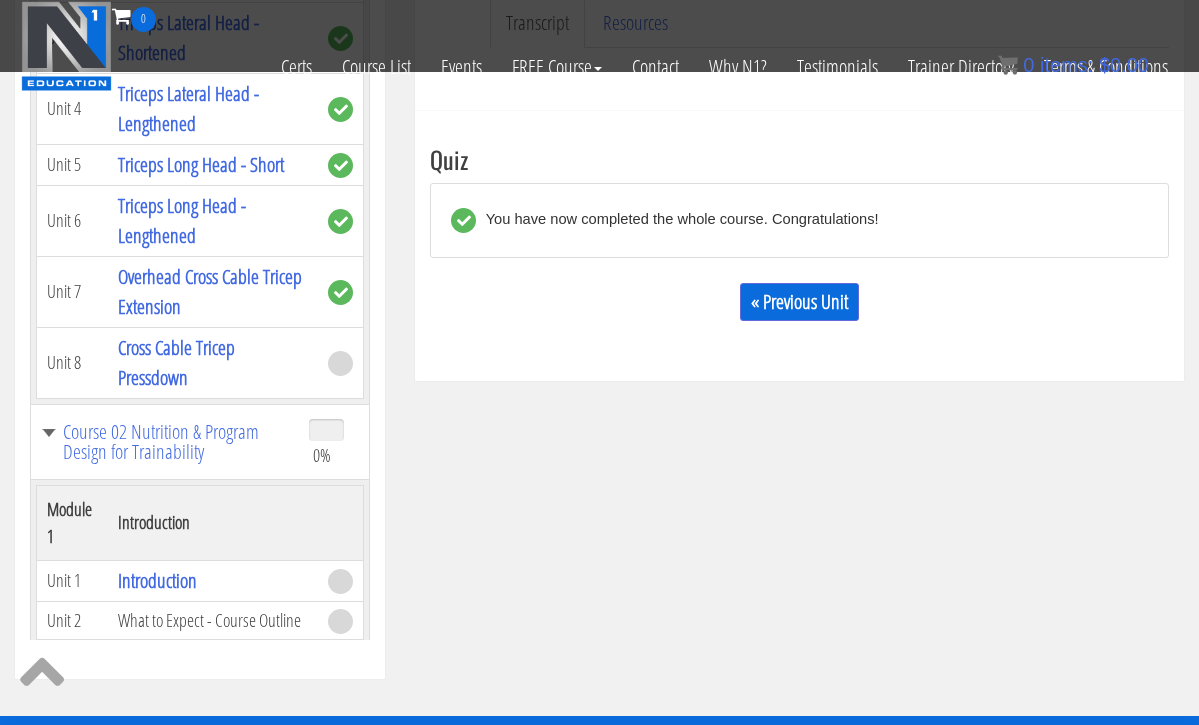 click at bounding box center [340, 363] 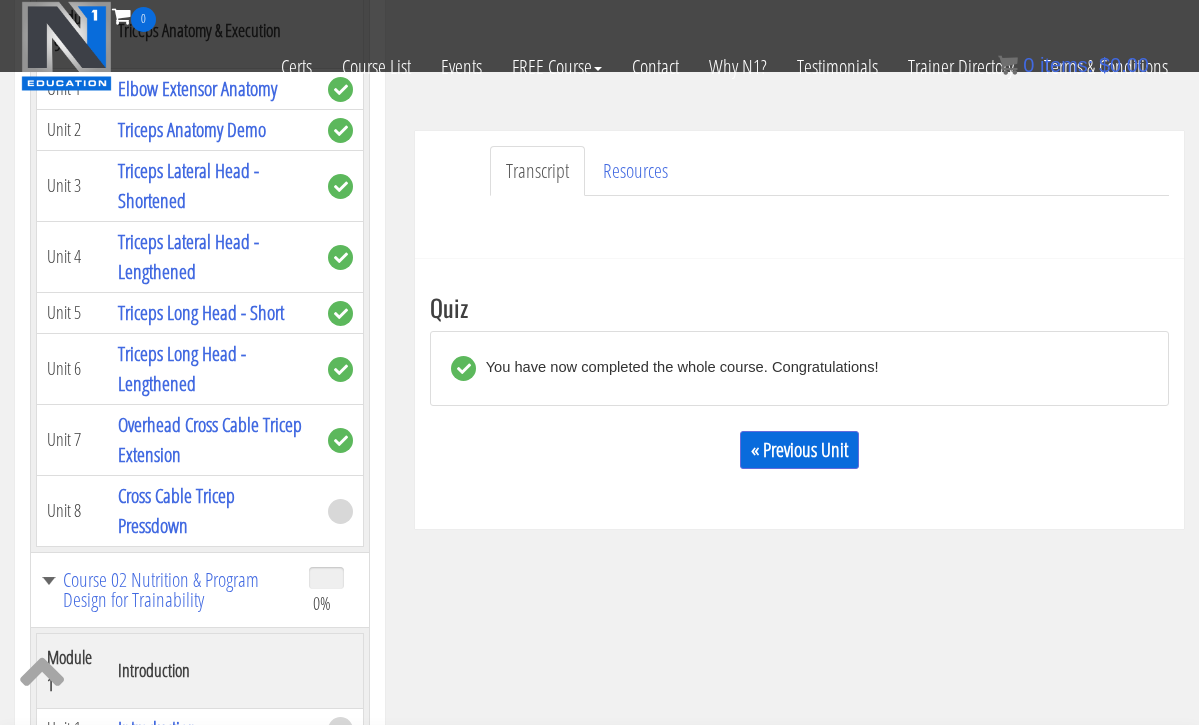 scroll, scrollTop: 436, scrollLeft: 0, axis: vertical 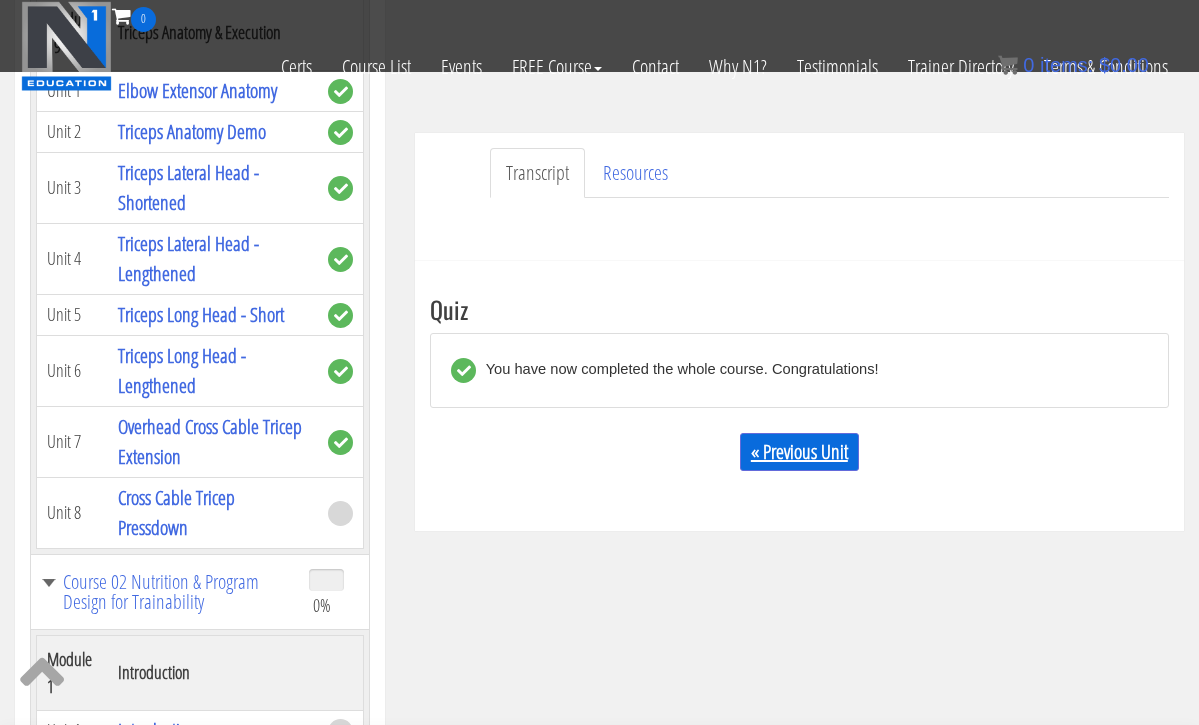 click on "« Previous Unit" at bounding box center (799, 452) 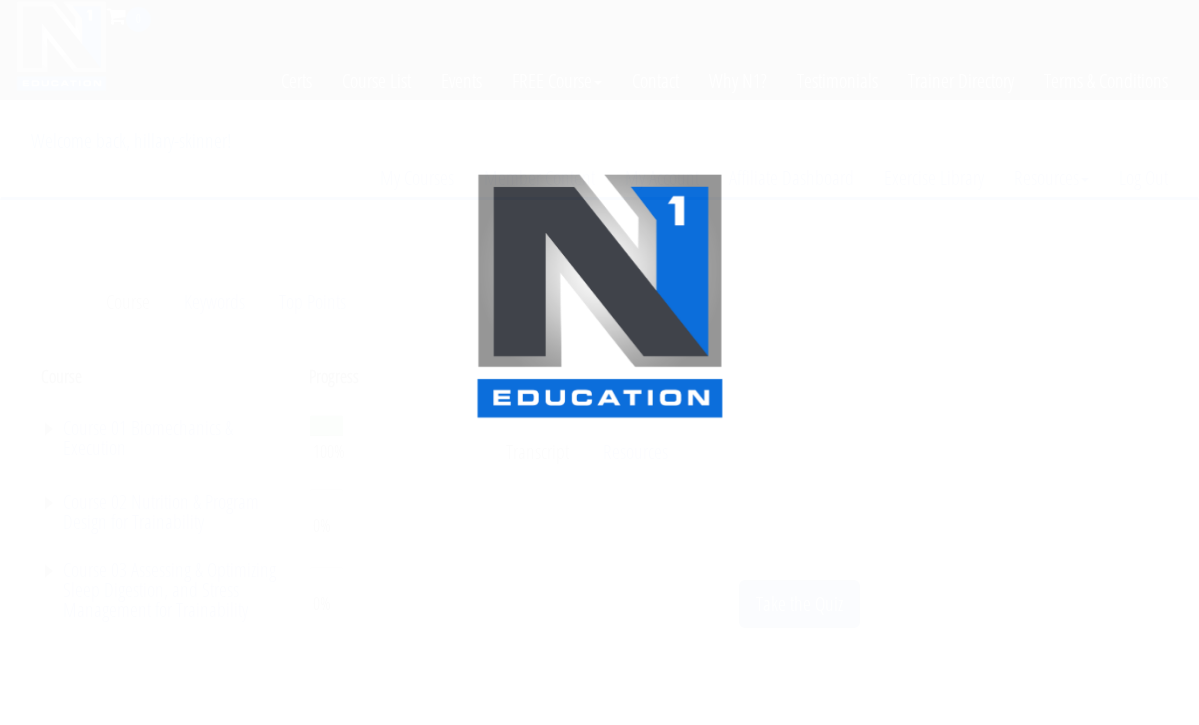 scroll, scrollTop: 0, scrollLeft: 0, axis: both 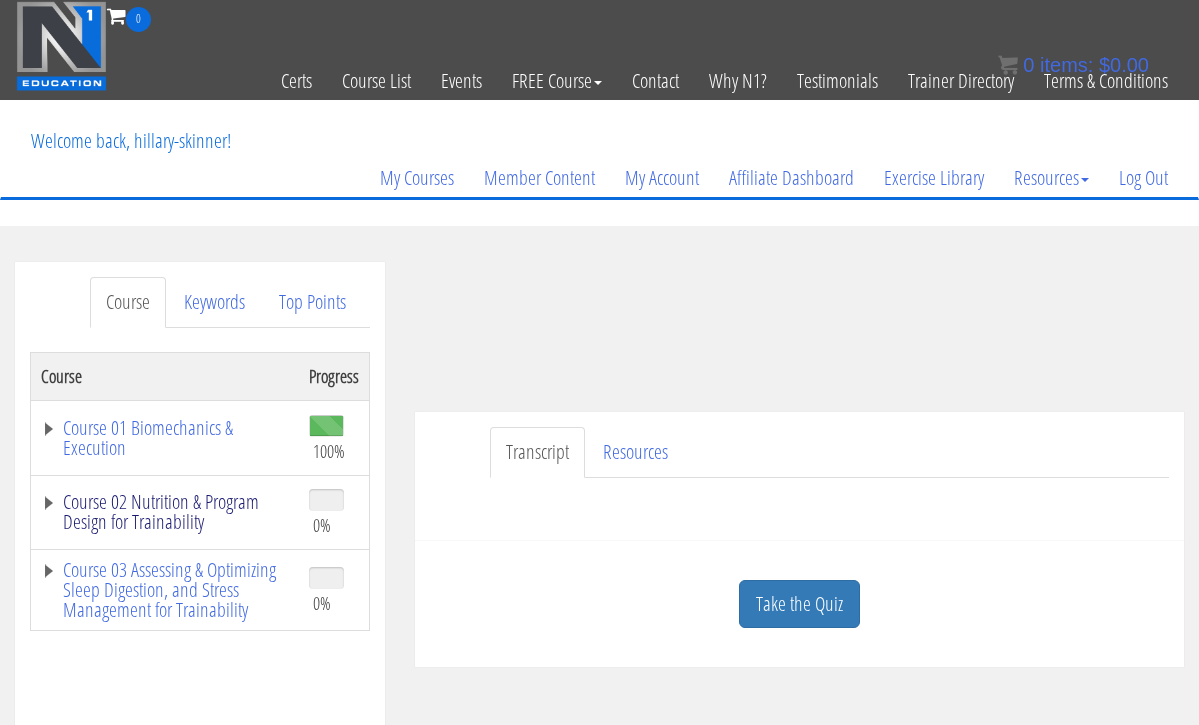 click on "Course 02 Nutrition & Program Design for Trainability" at bounding box center [165, 512] 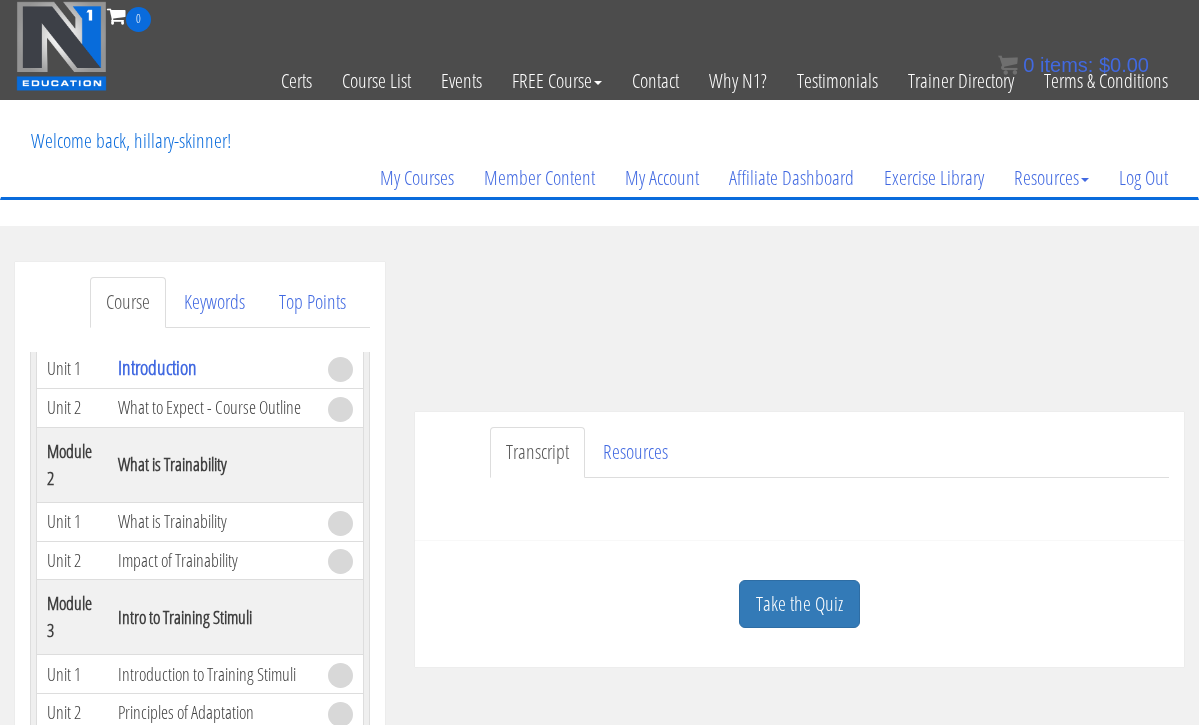 scroll, scrollTop: 384, scrollLeft: 0, axis: vertical 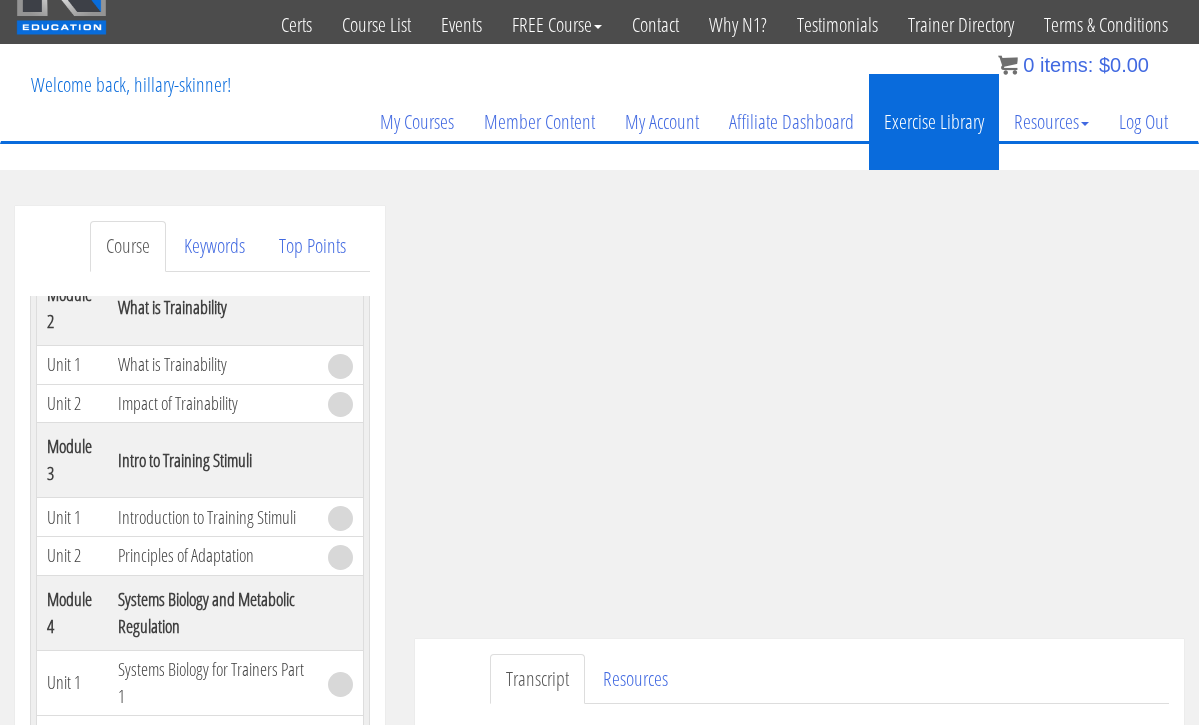 click on "Exercise Library" at bounding box center [934, 122] 